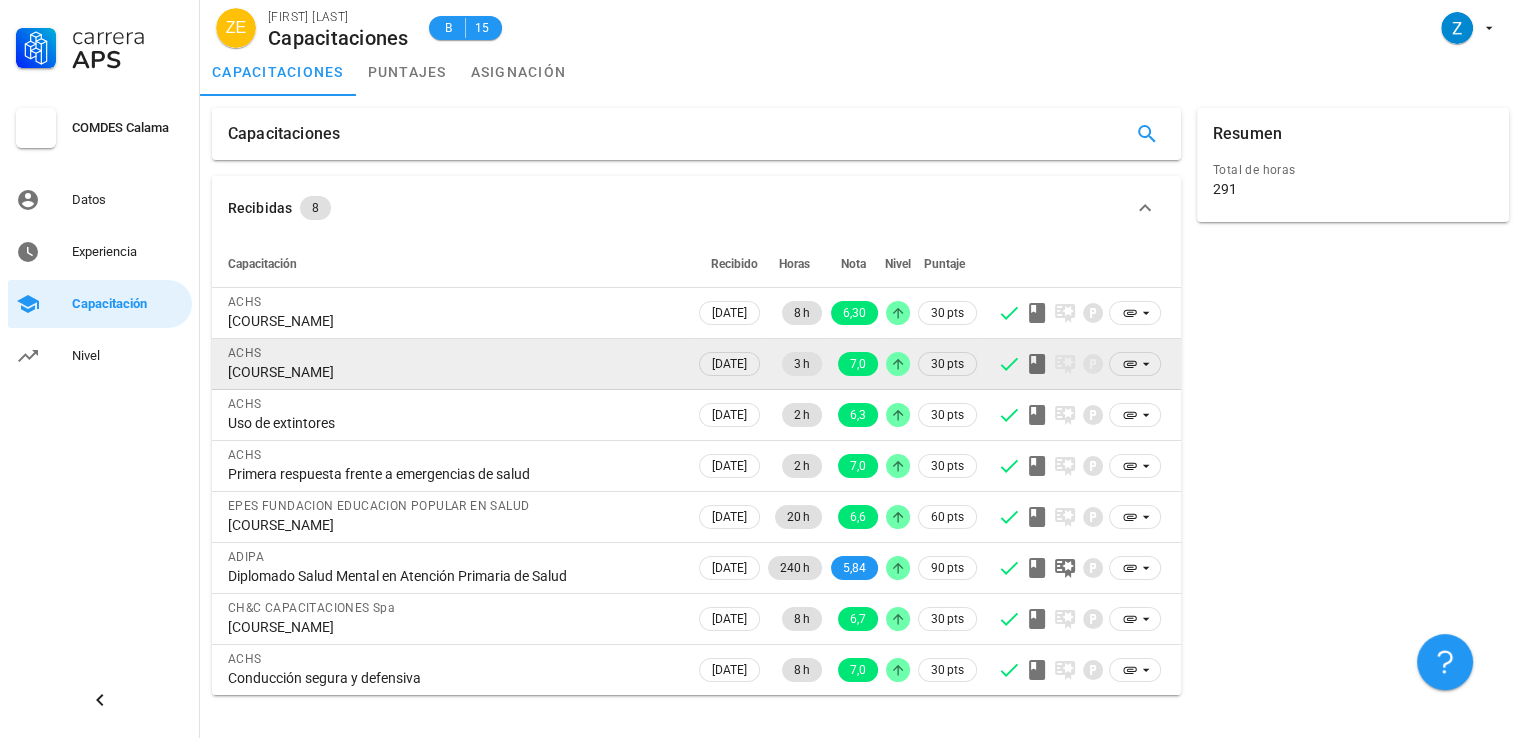 scroll, scrollTop: 40, scrollLeft: 0, axis: vertical 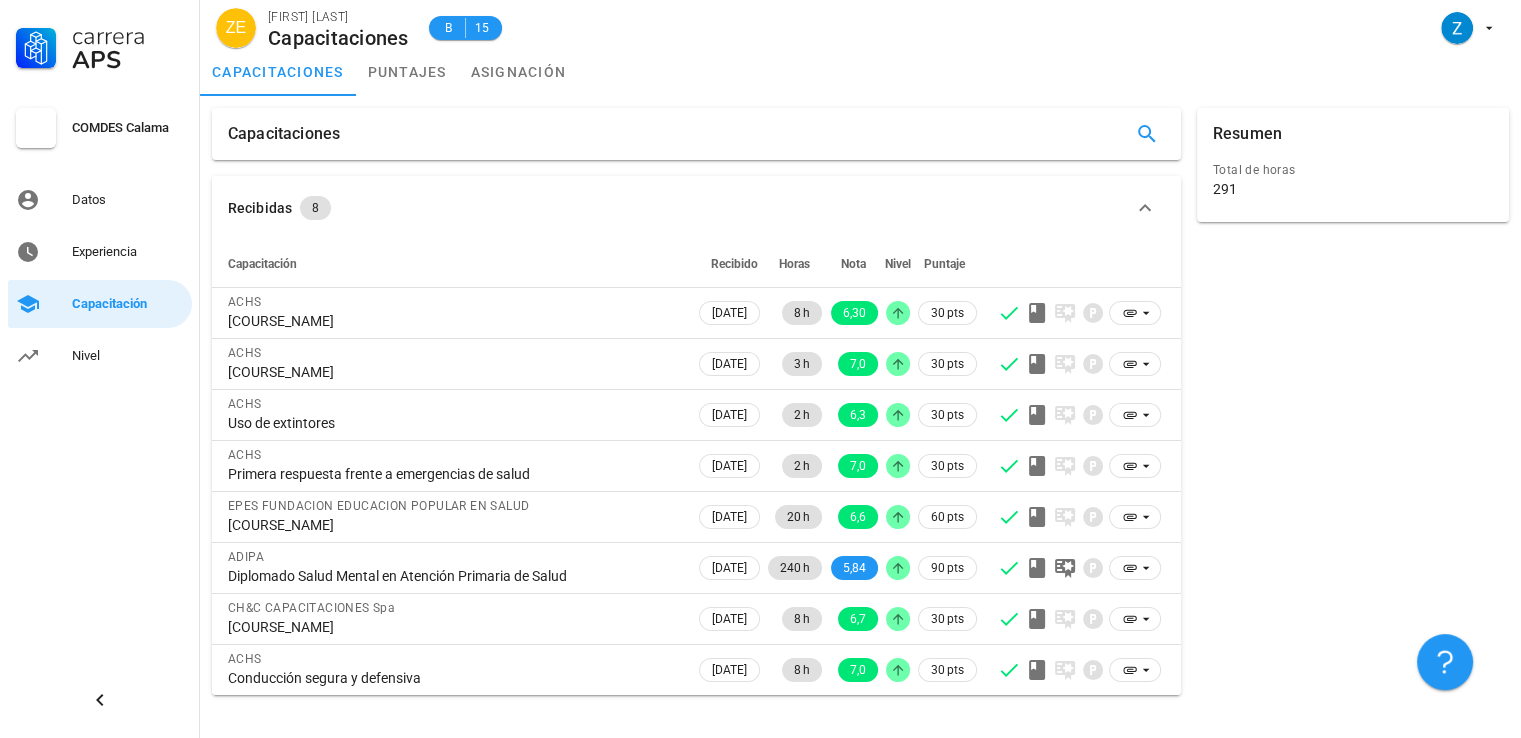 click on "Resumen
Total de horas     291" at bounding box center [1353, 401] 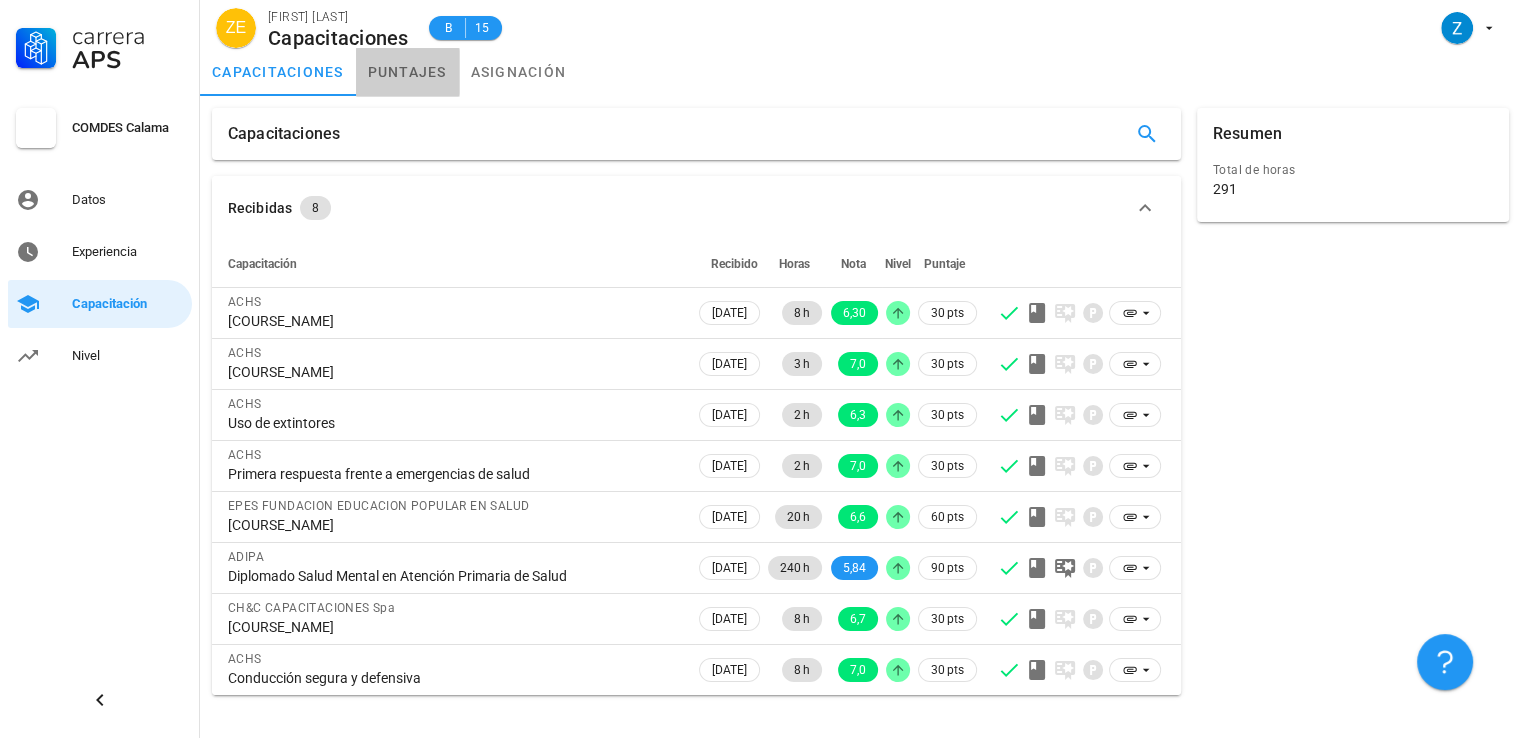 click on "puntajes" at bounding box center (407, 72) 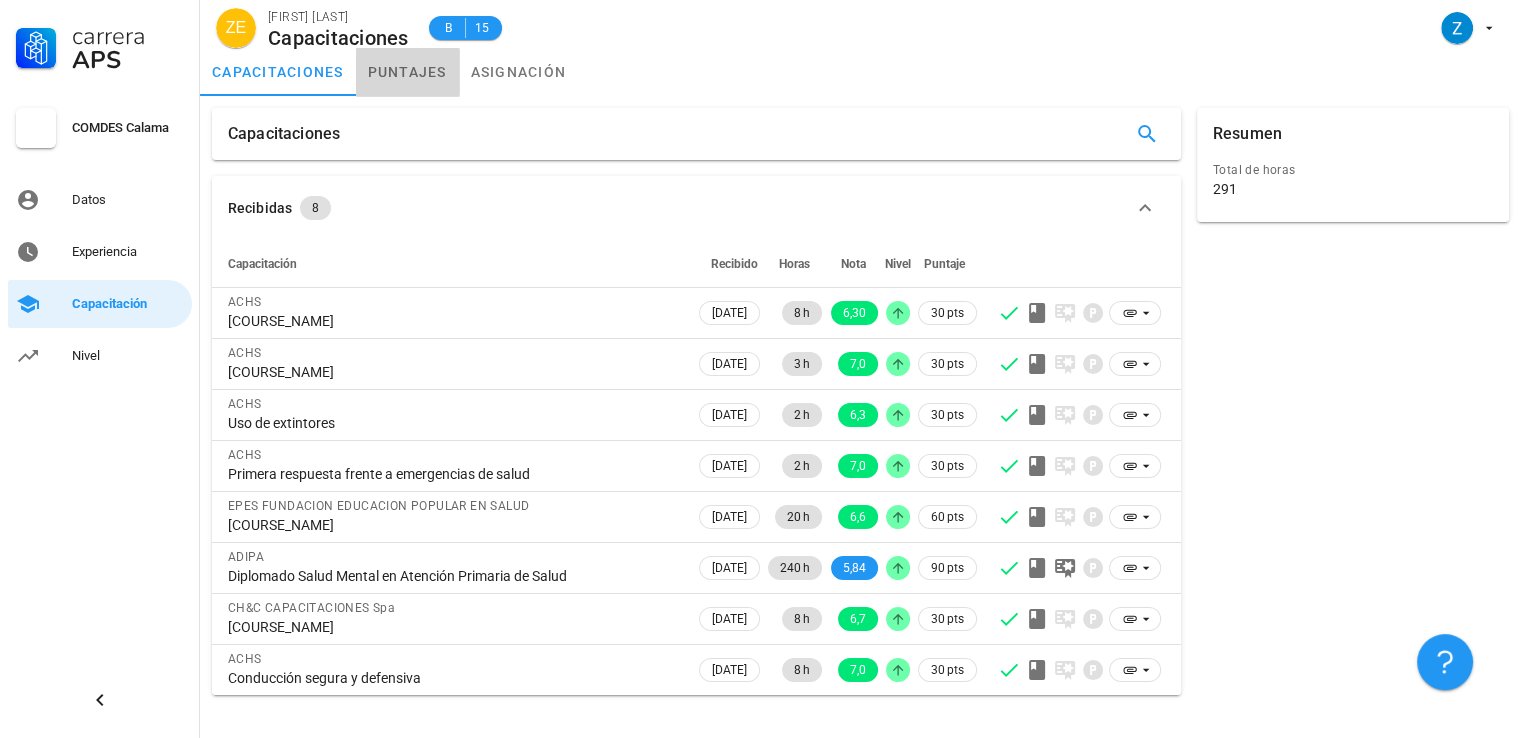 scroll, scrollTop: 0, scrollLeft: 0, axis: both 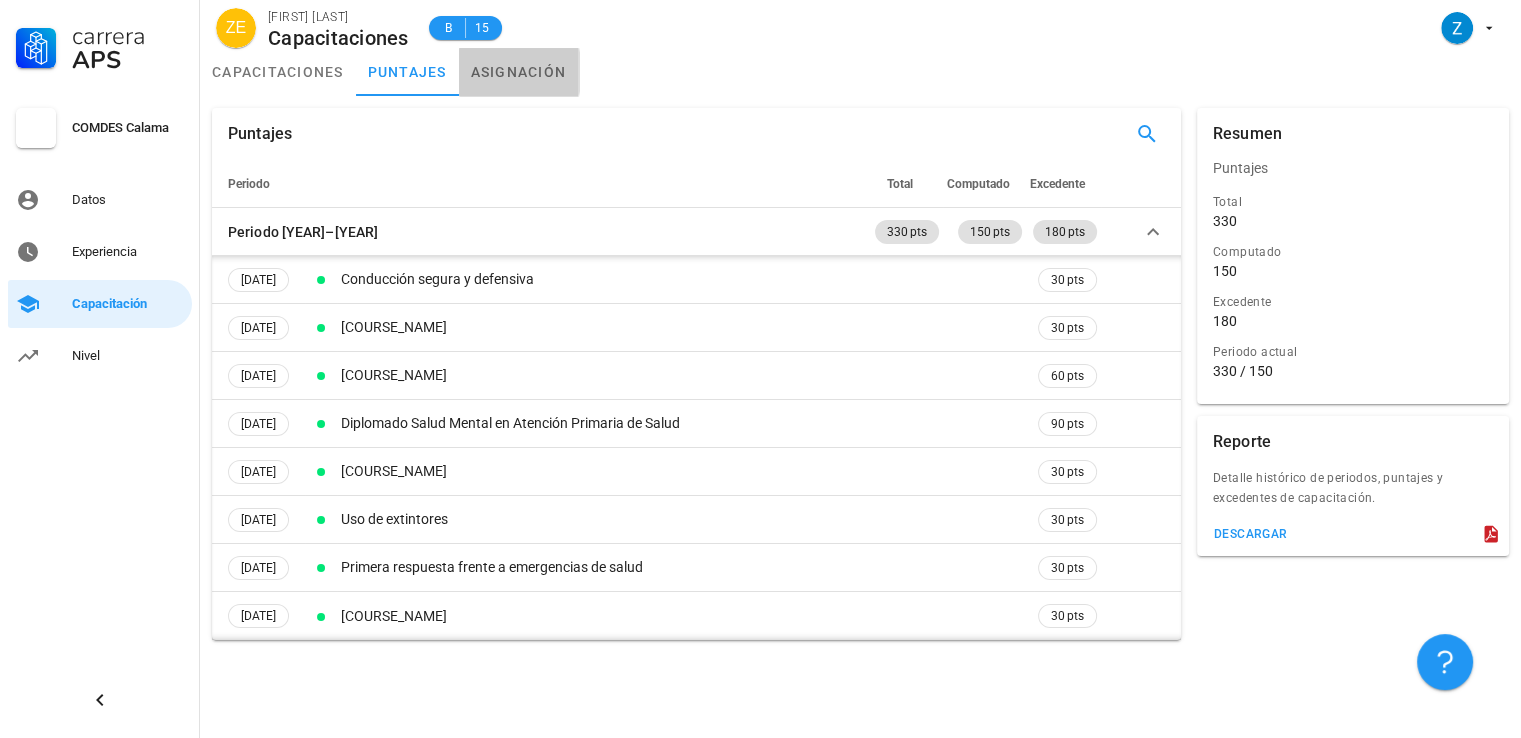 click on "asignación" at bounding box center (519, 72) 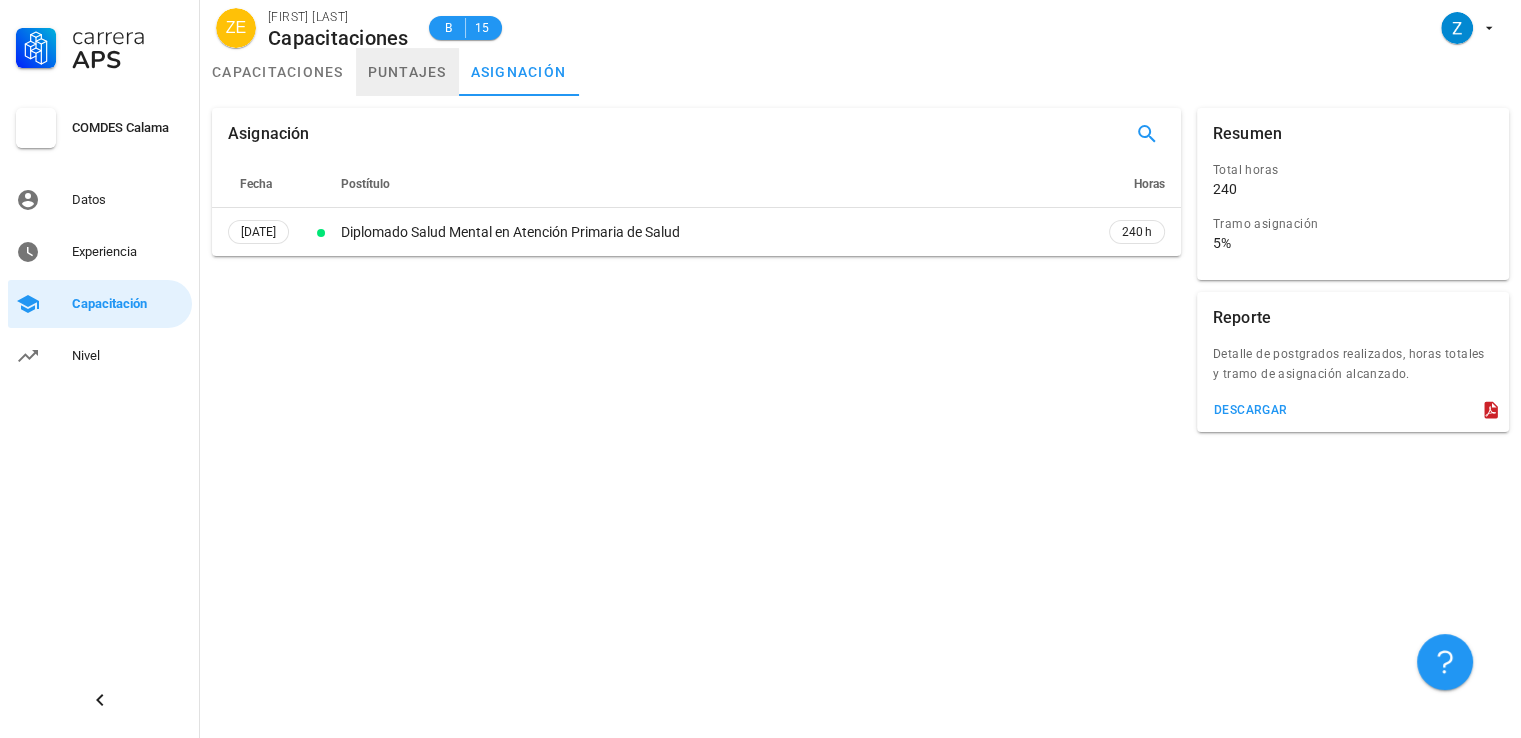click on "puntajes" at bounding box center [407, 72] 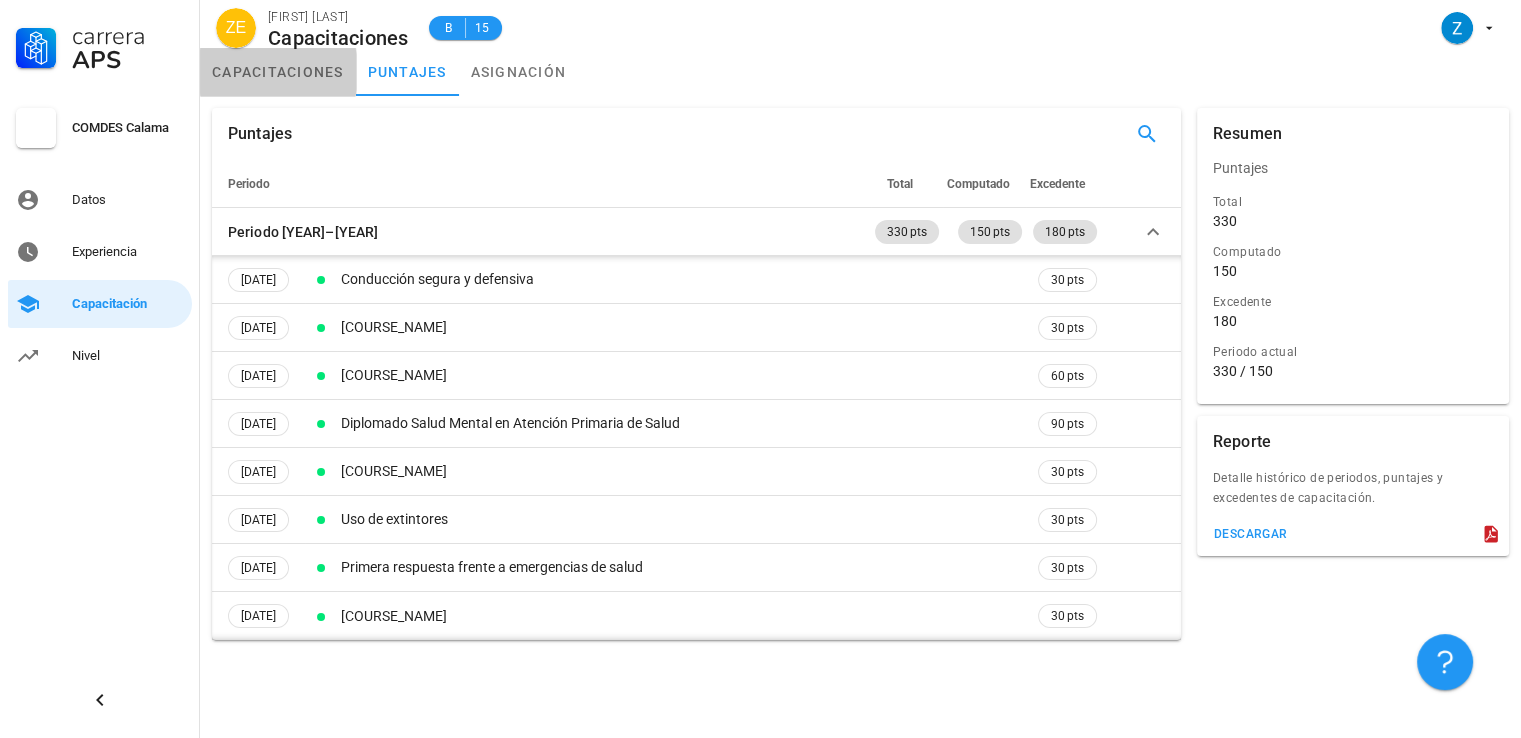 click on "capacitaciones" at bounding box center [278, 72] 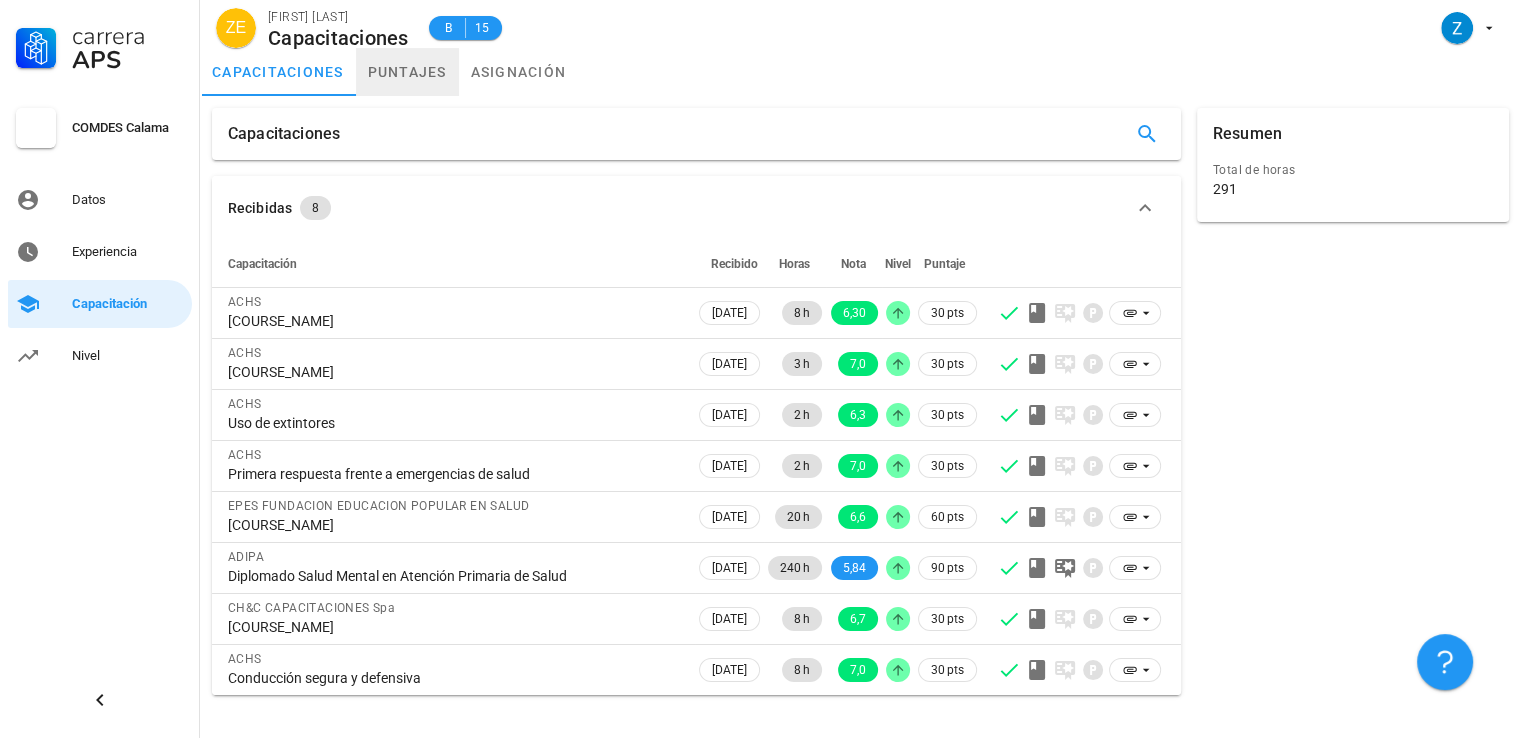 click on "puntajes" at bounding box center (407, 72) 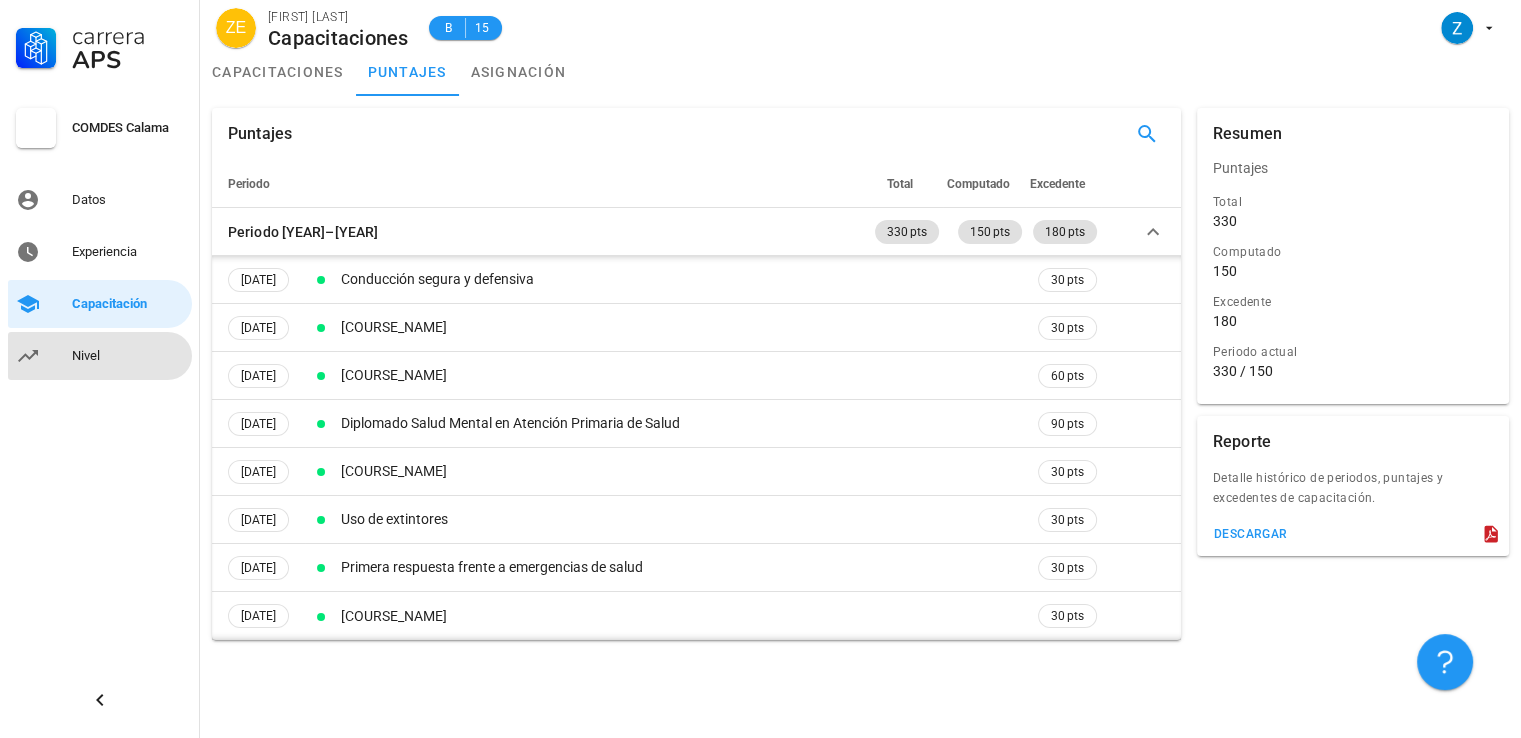click on "Nivel" at bounding box center (128, 356) 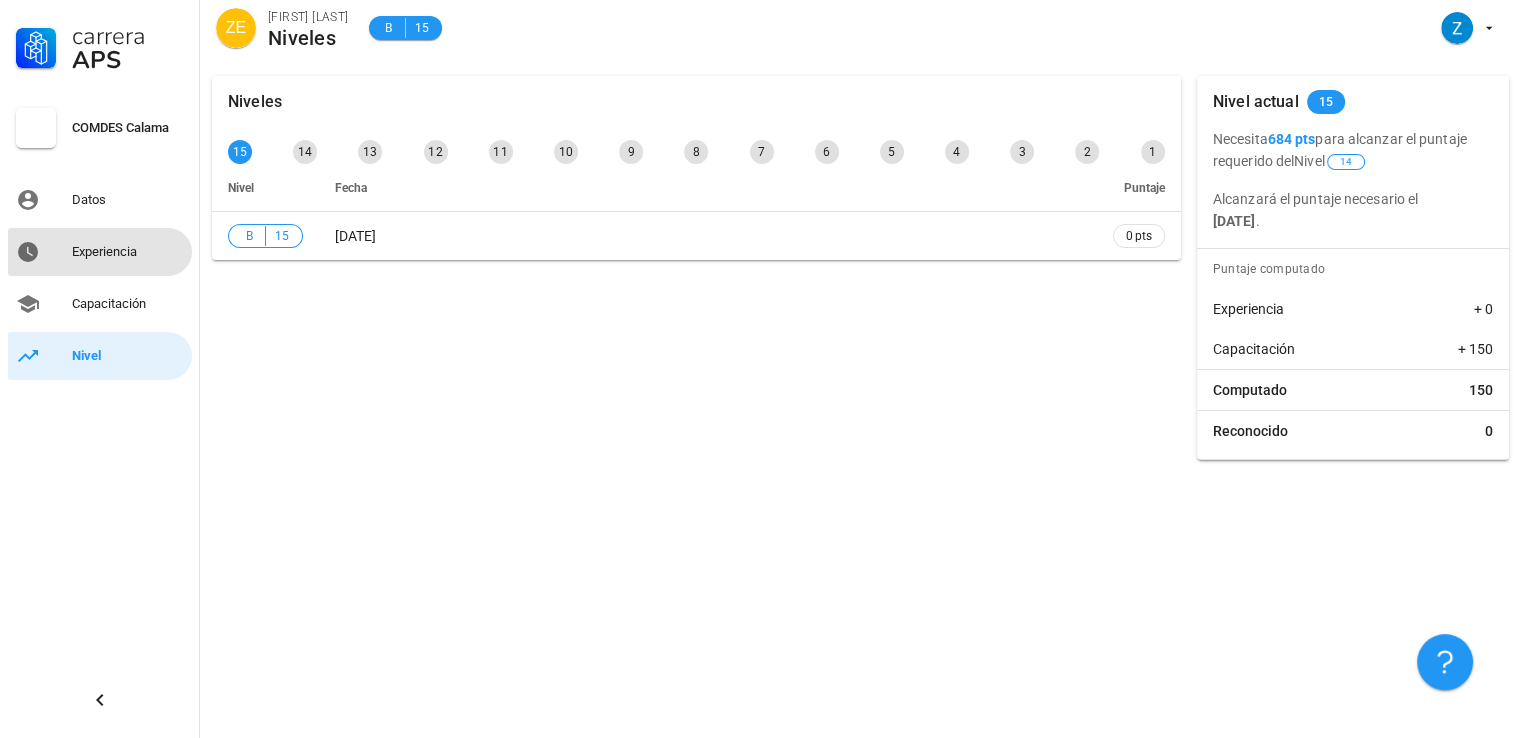 click on "Experiencia" at bounding box center (128, 252) 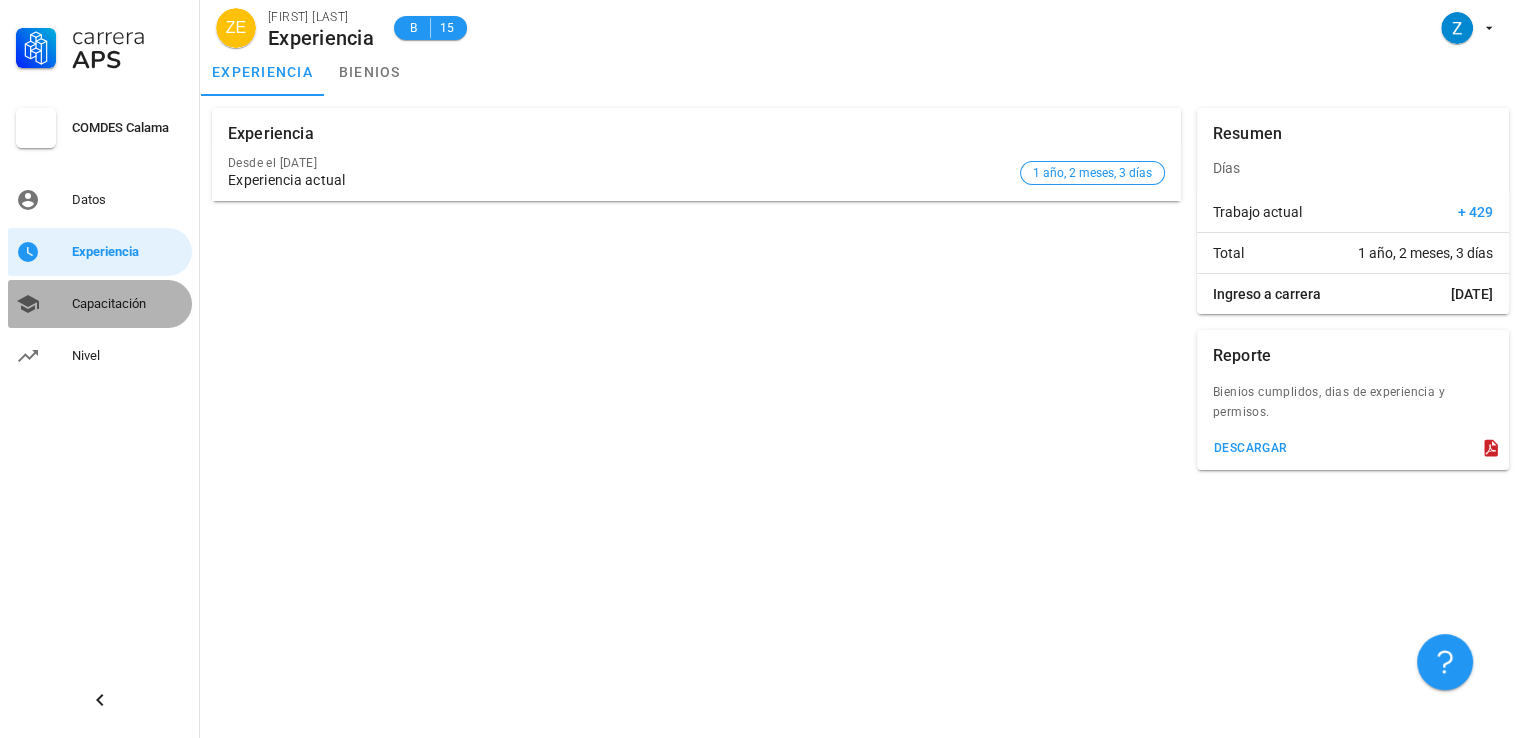 click on "Capacitación" at bounding box center [128, 304] 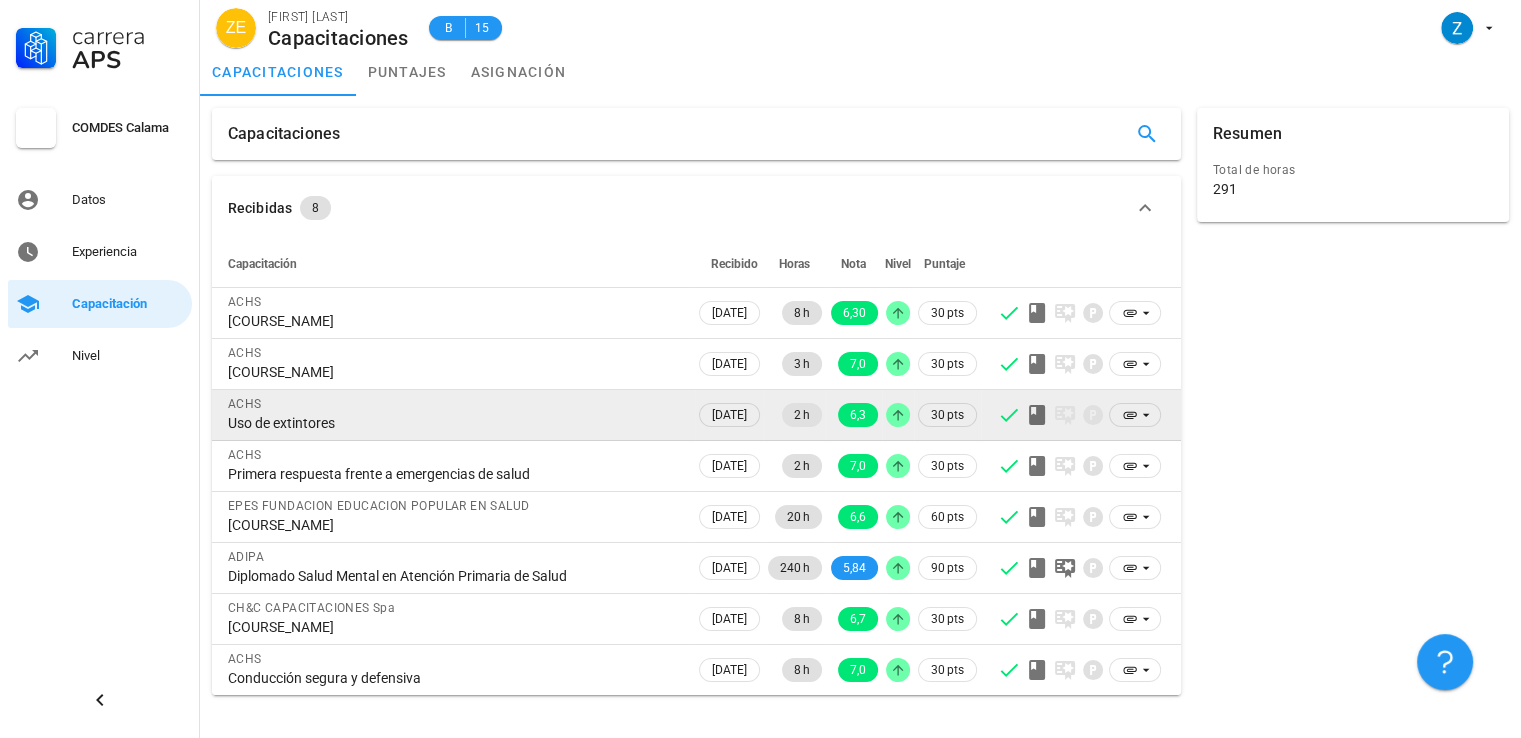 scroll, scrollTop: 40, scrollLeft: 0, axis: vertical 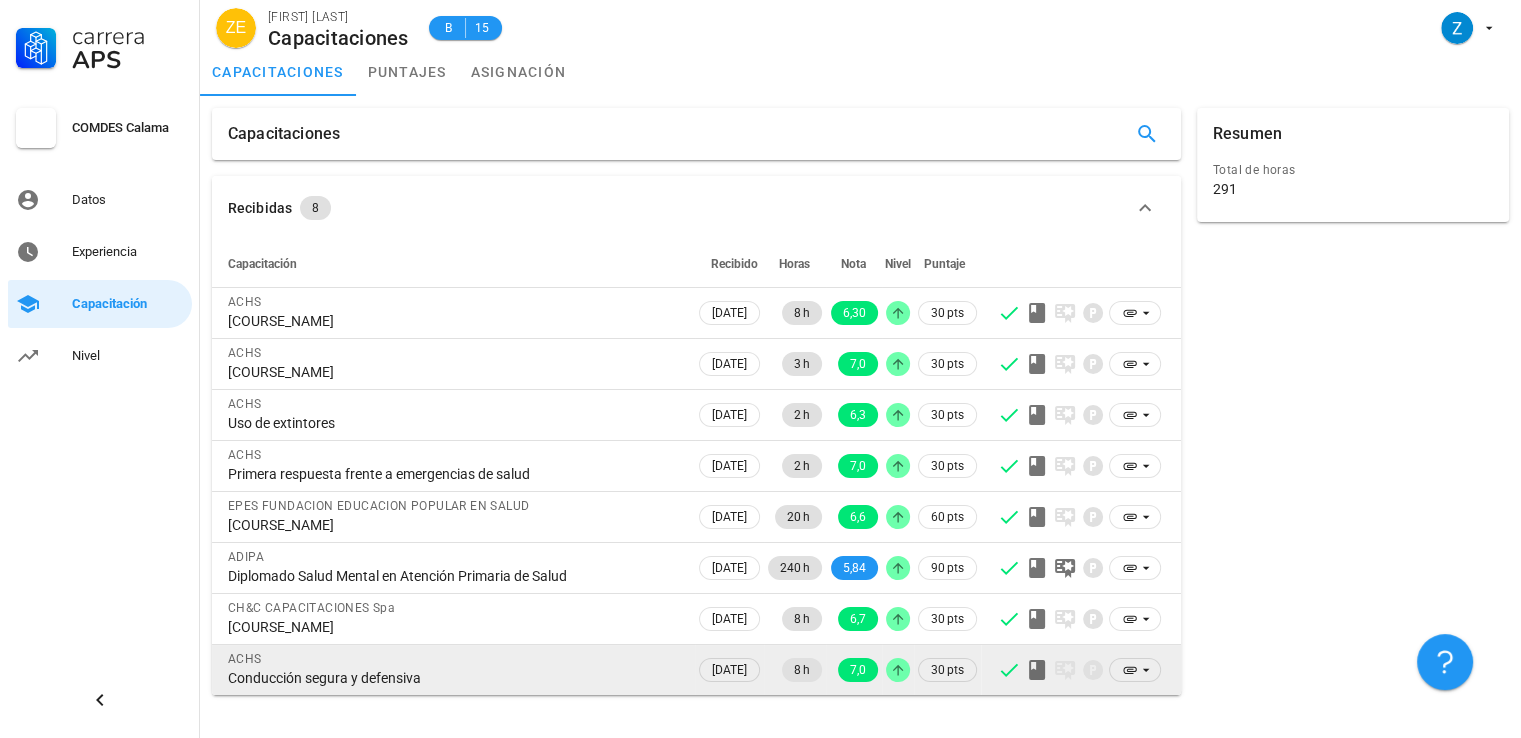 click at bounding box center (1009, 313) 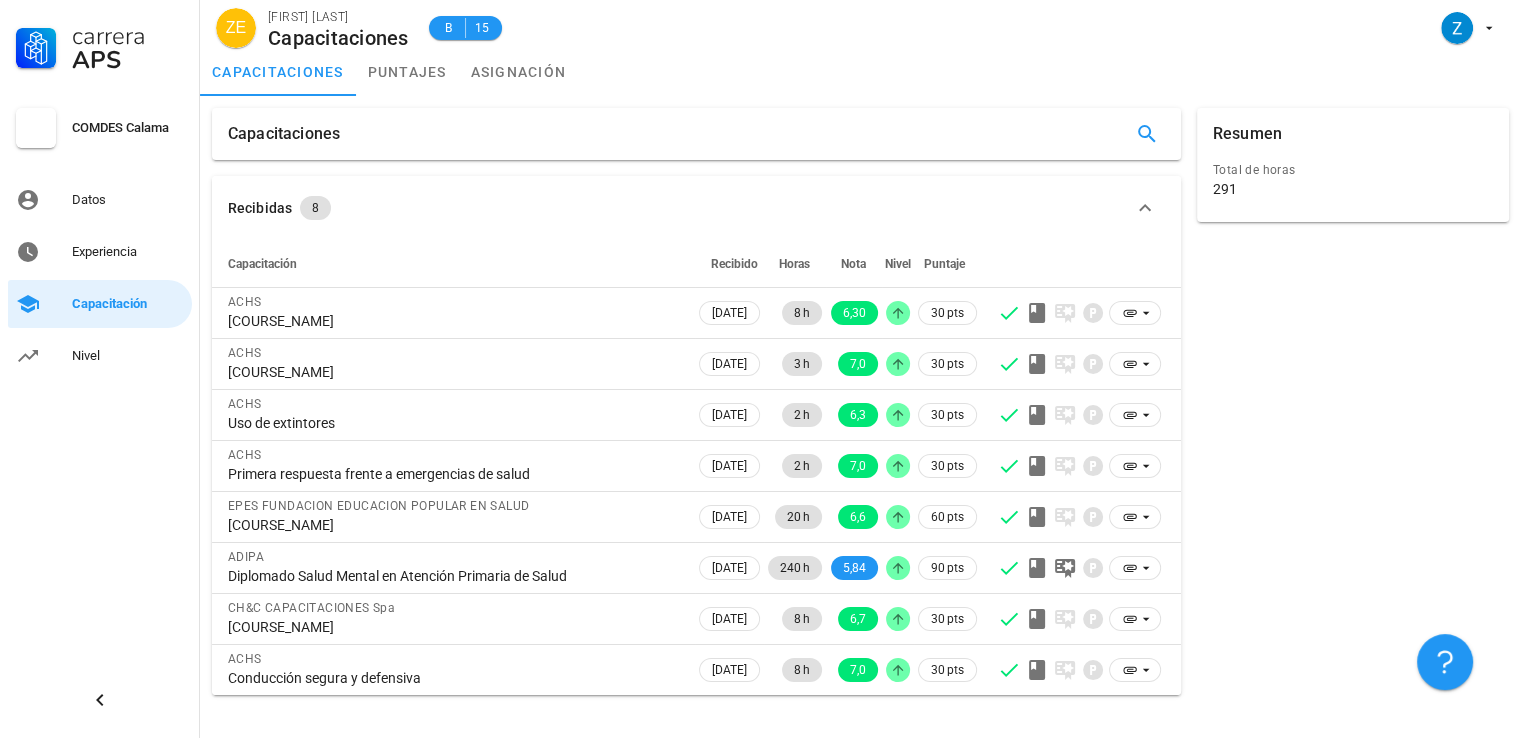 click on "Resumen
Total de horas     291" at bounding box center (1353, 401) 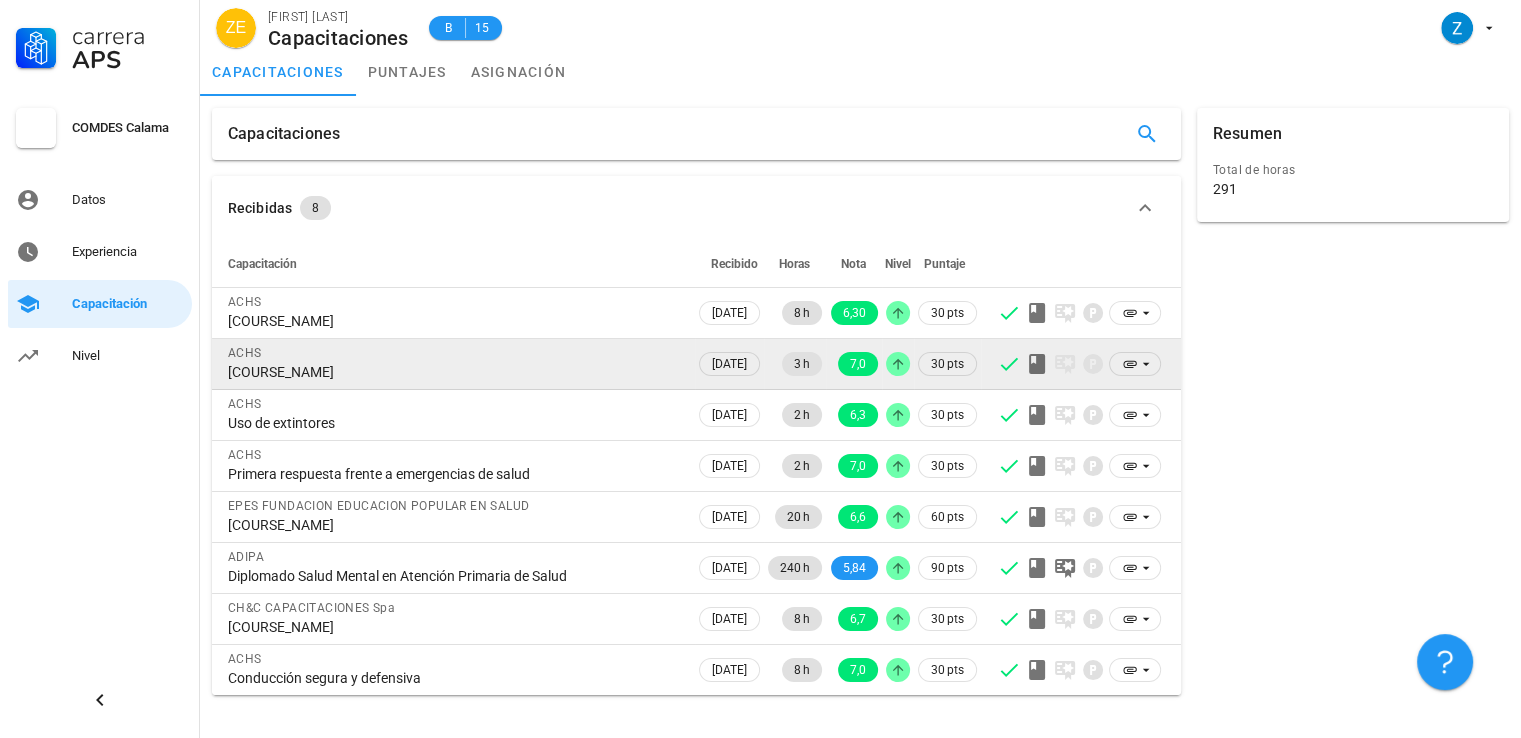scroll, scrollTop: 40, scrollLeft: 0, axis: vertical 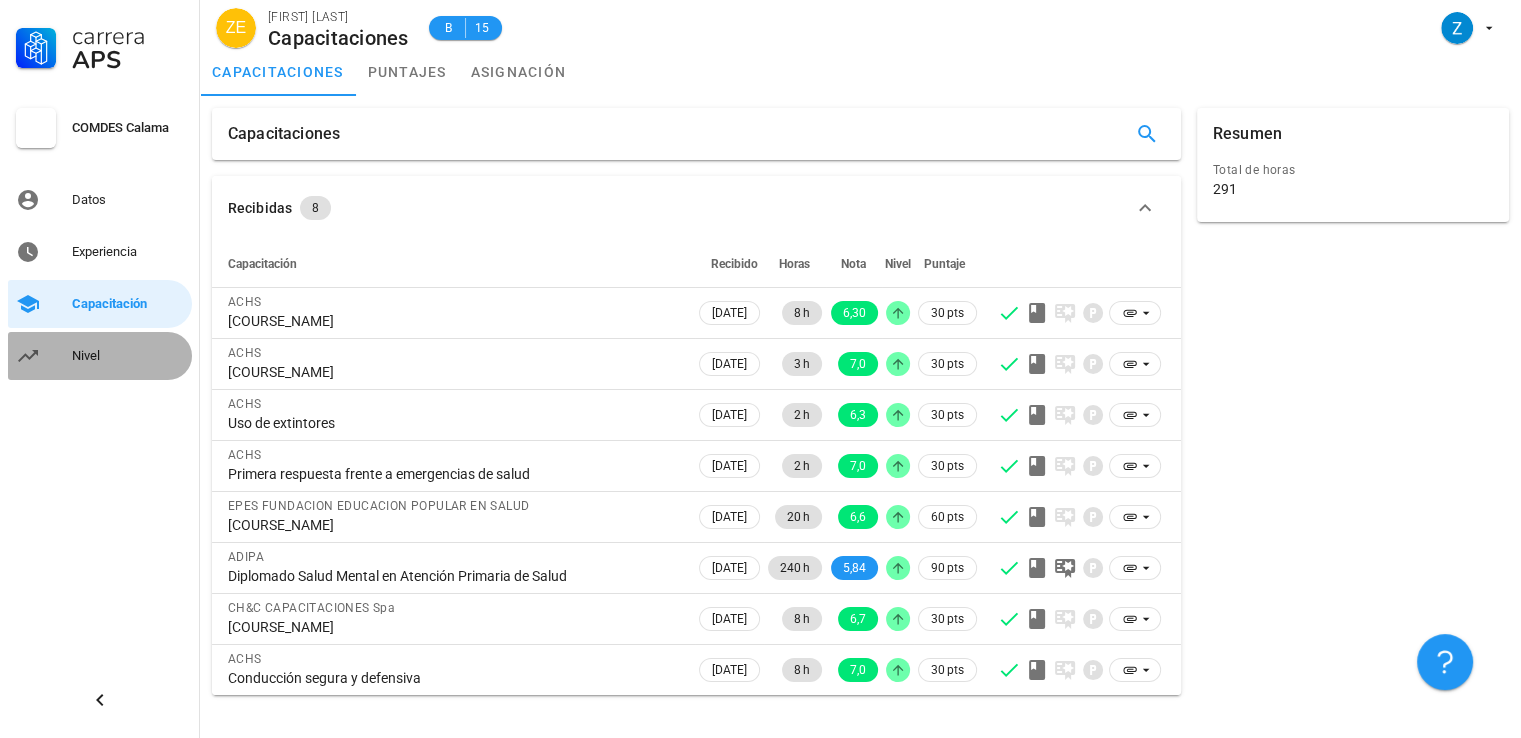 click on "Nivel" at bounding box center (128, 356) 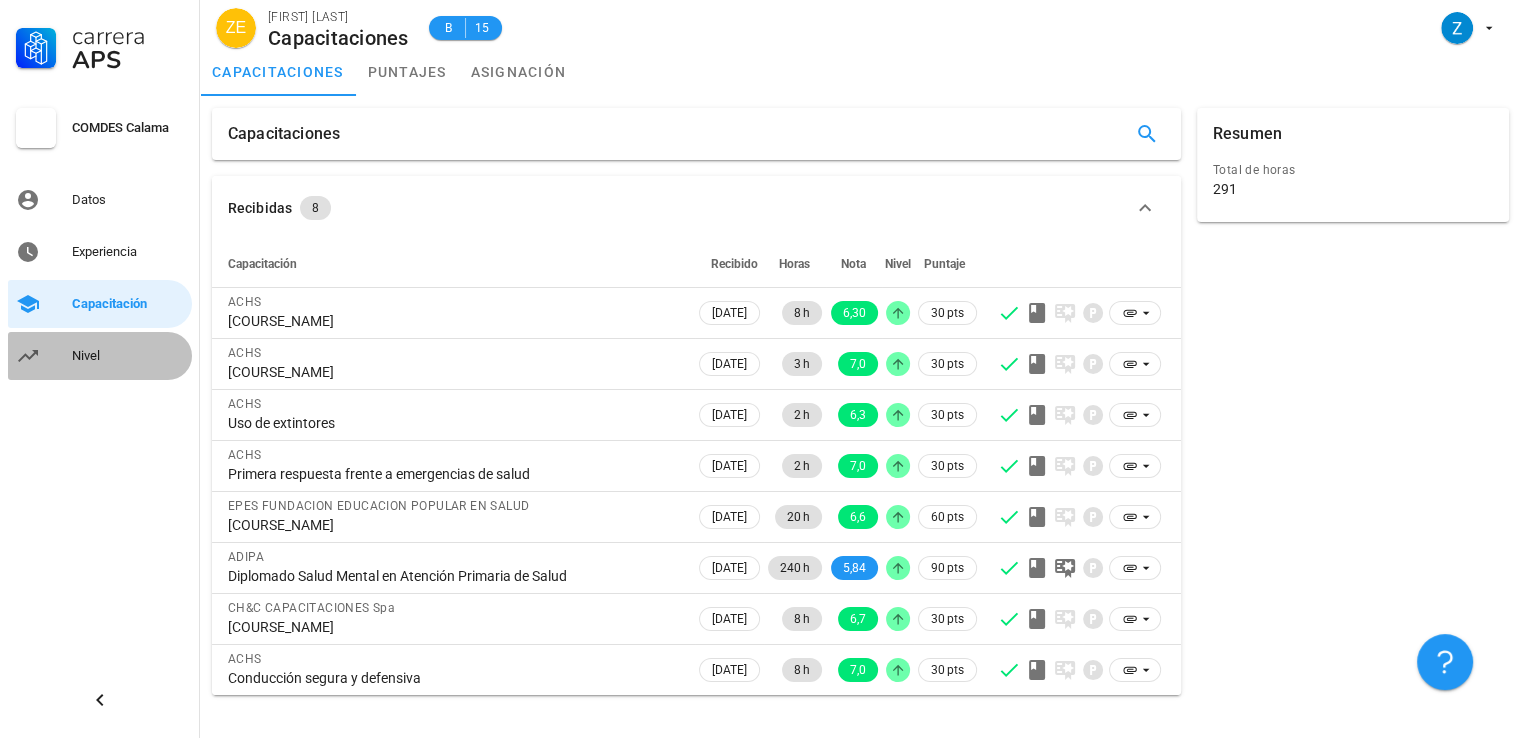 scroll, scrollTop: 0, scrollLeft: 0, axis: both 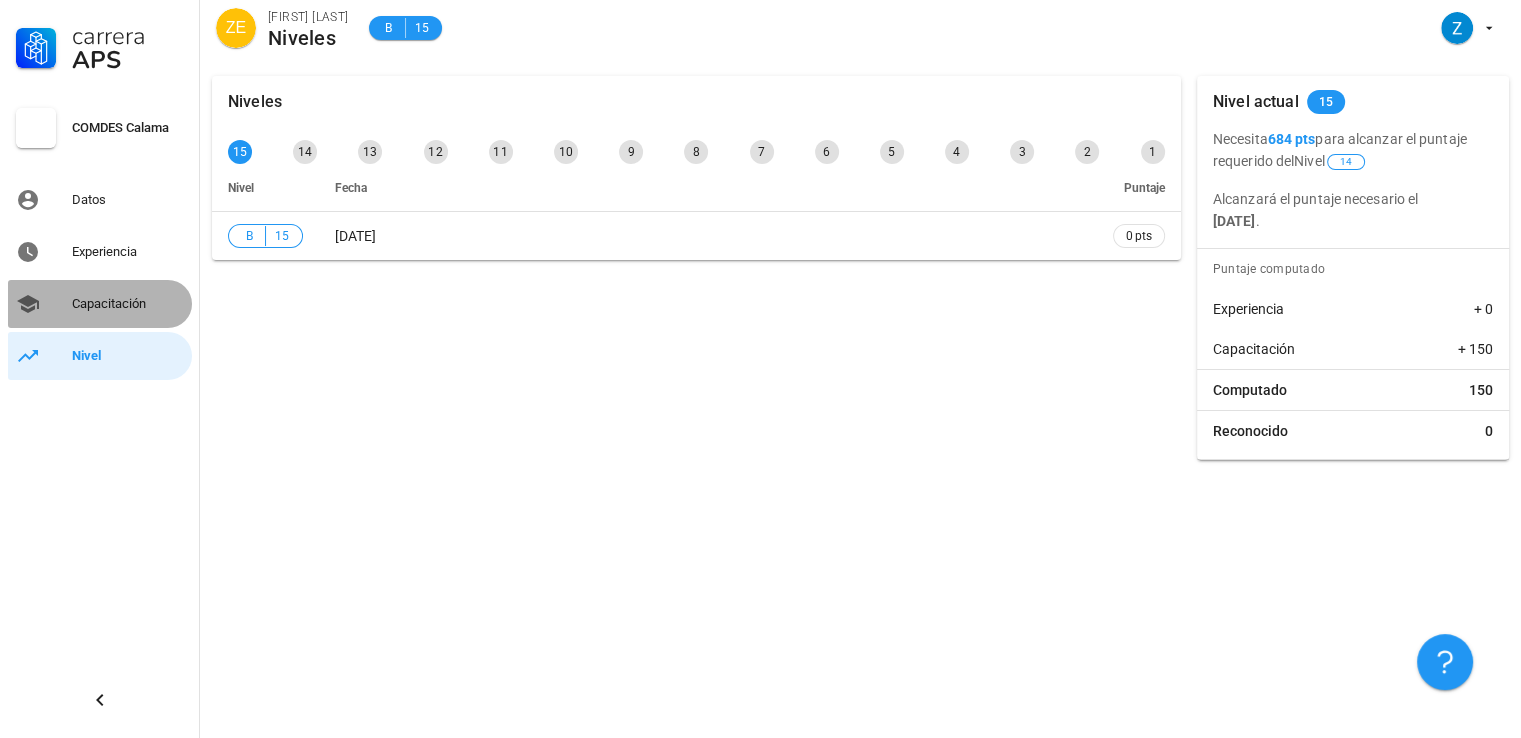 click on "Capacitación" at bounding box center (128, 304) 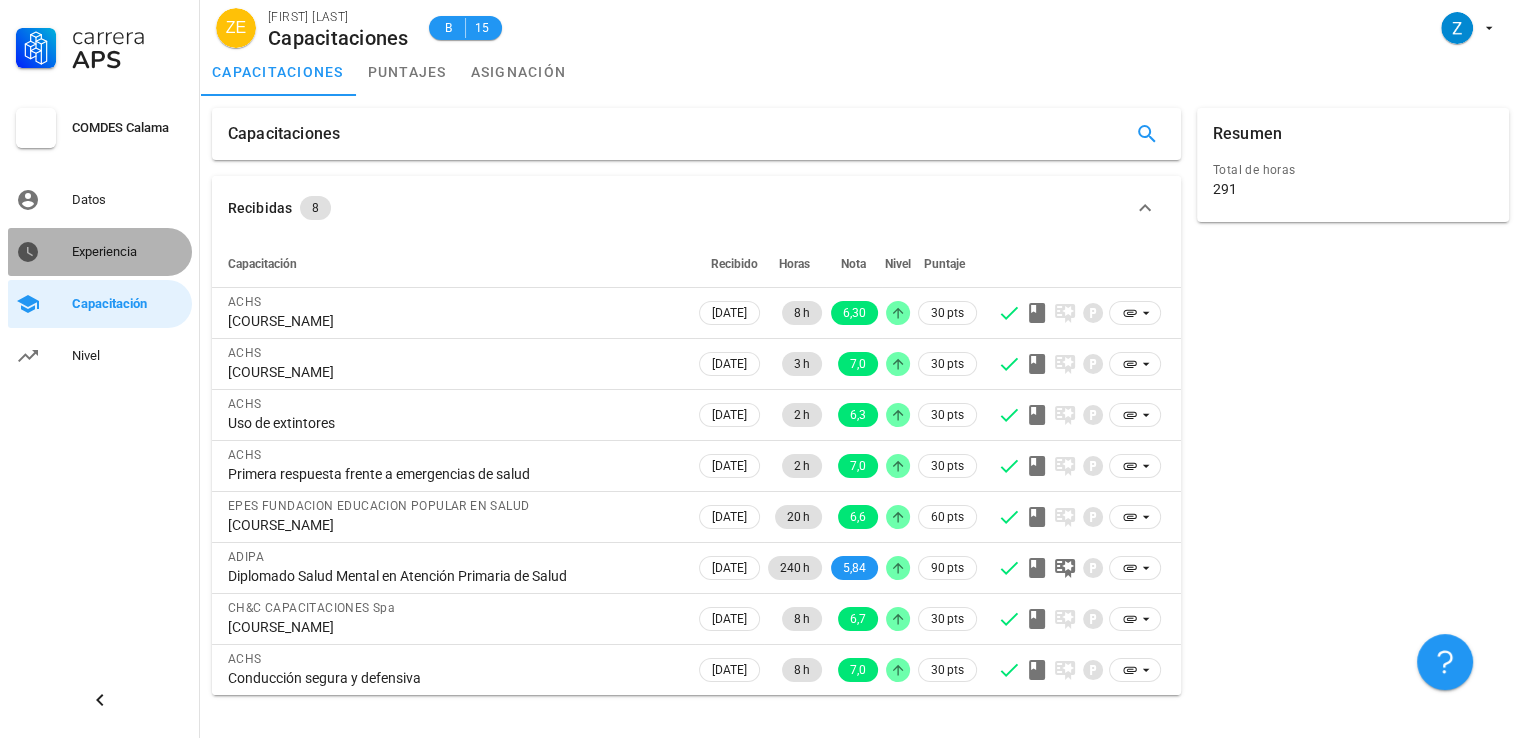 click on "Experiencia" at bounding box center (128, 252) 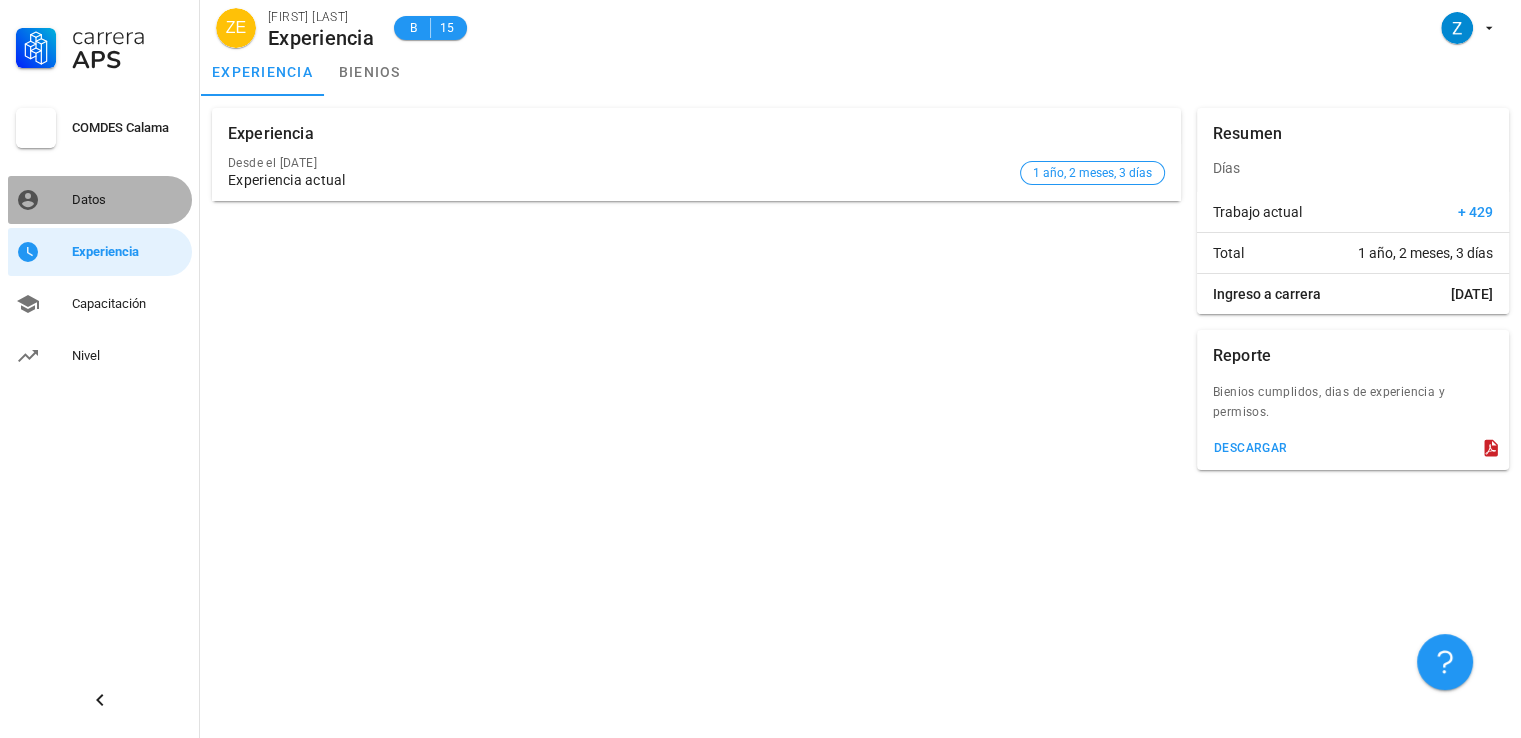click on "Datos" at bounding box center (128, 200) 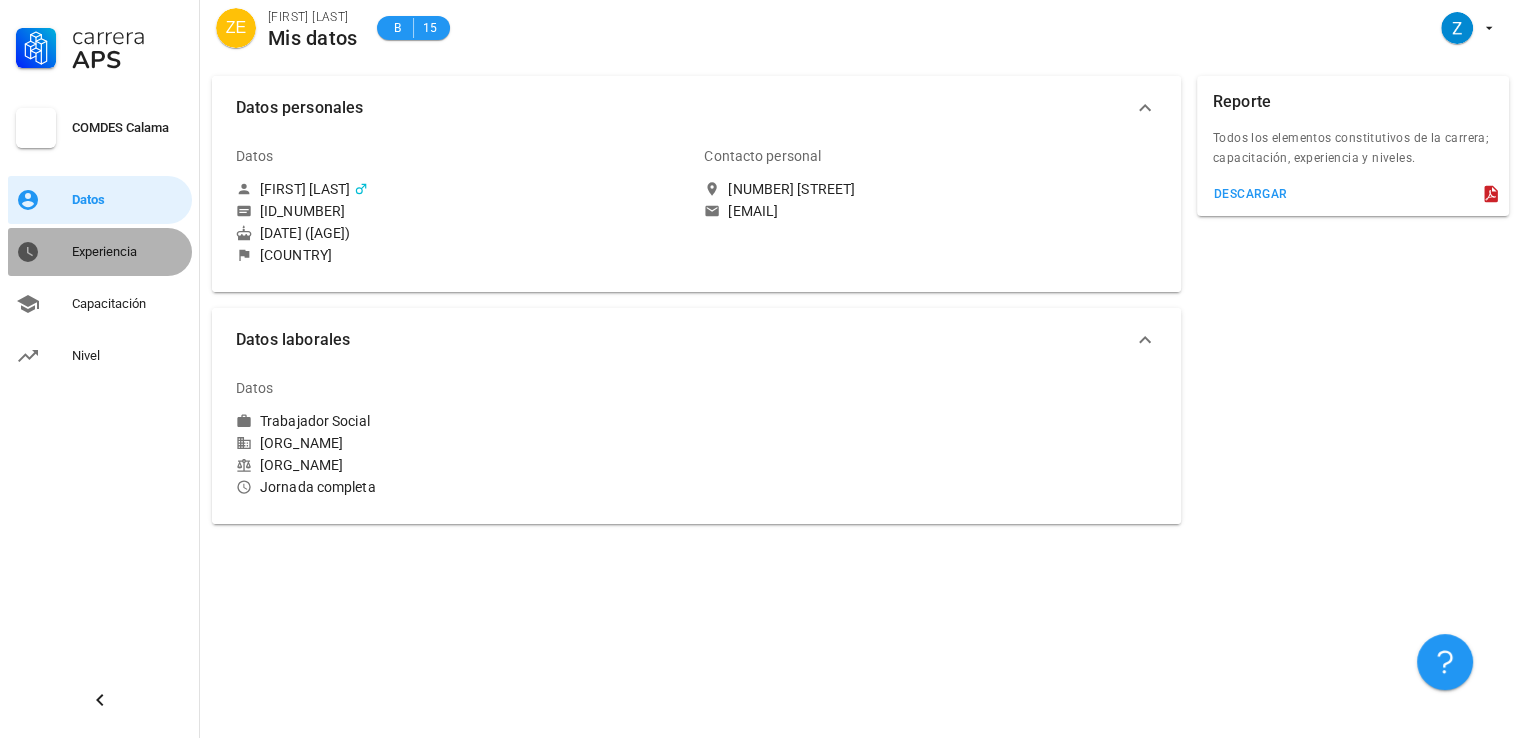 click on "Experiencia" at bounding box center [128, 252] 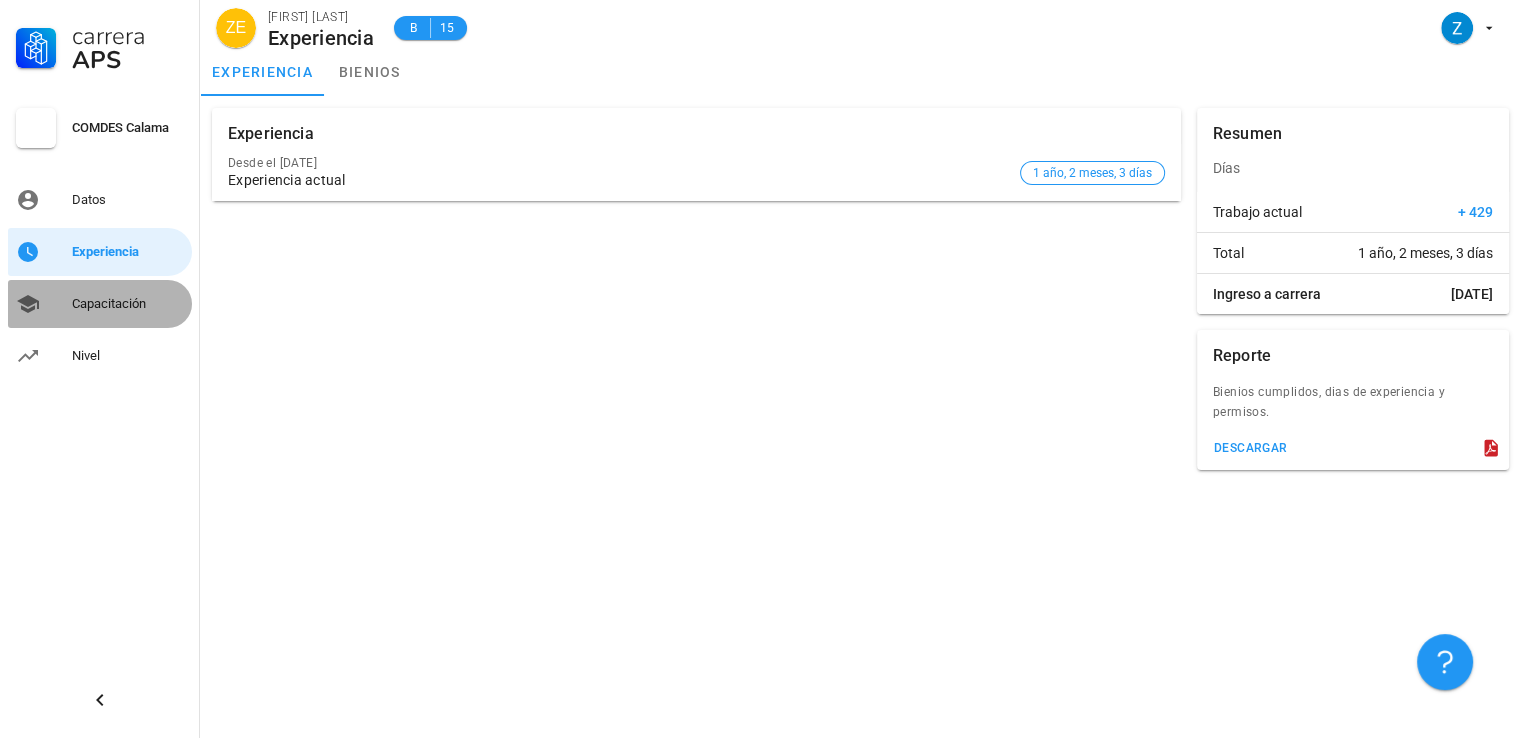 click on "Capacitación" at bounding box center [128, 304] 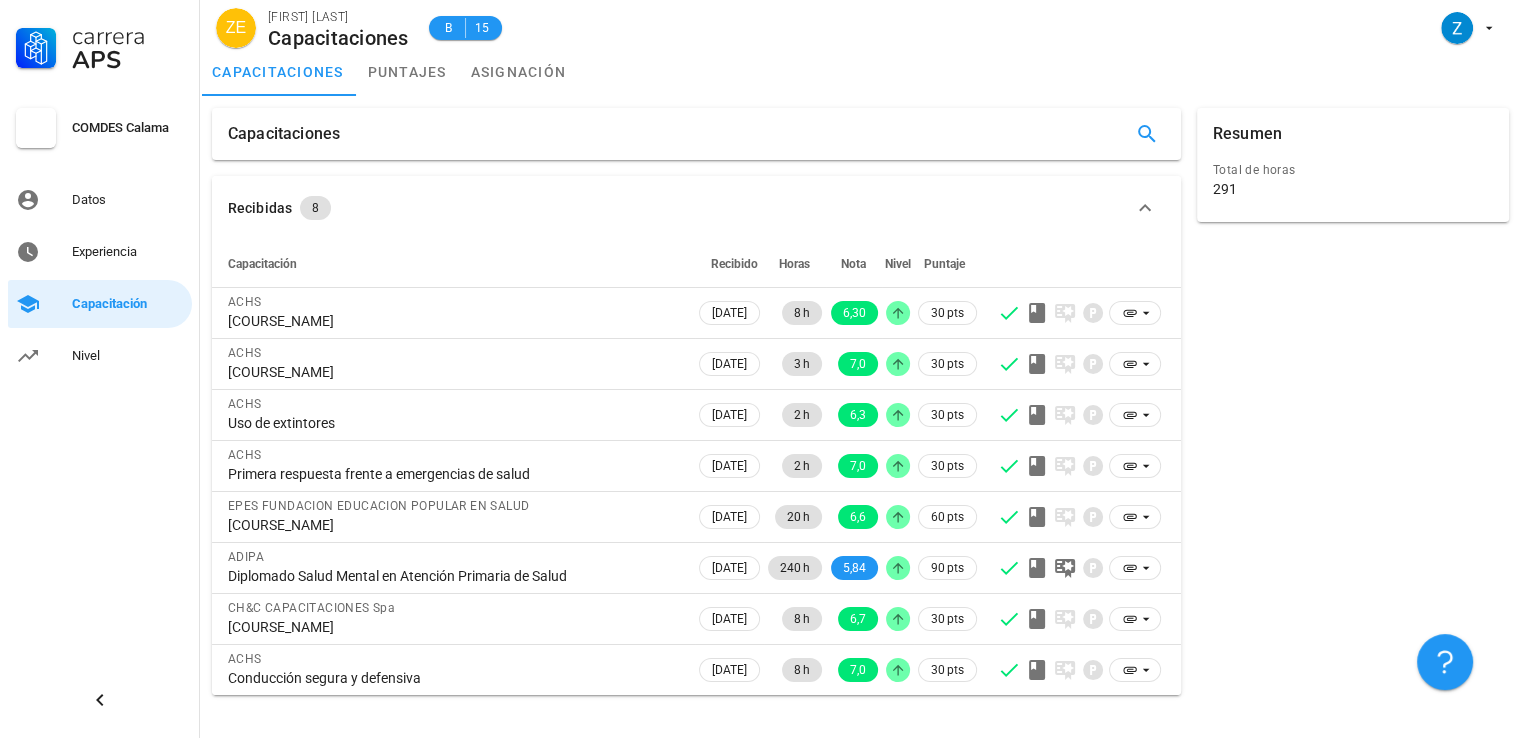 scroll, scrollTop: 0, scrollLeft: 0, axis: both 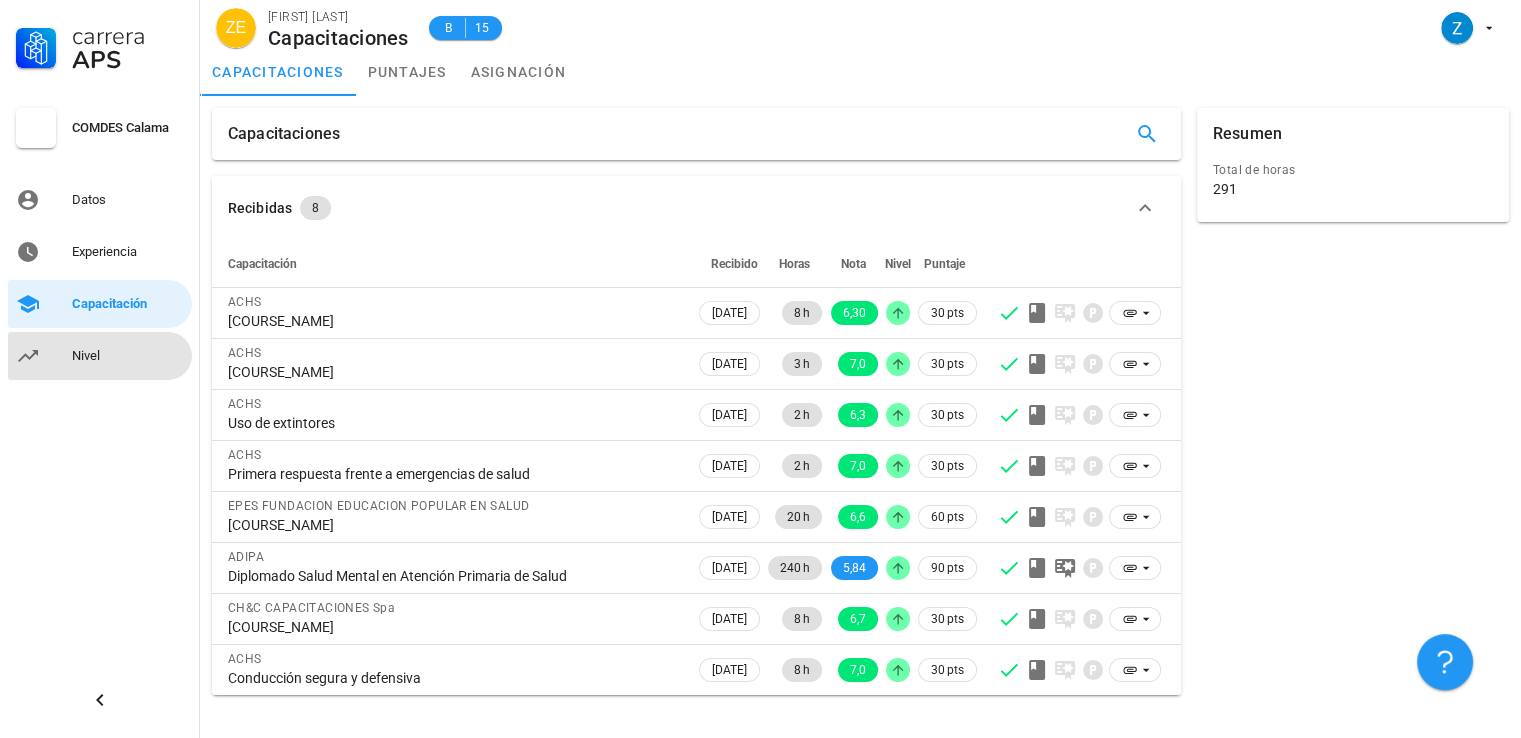 click on "Nivel" at bounding box center (128, 356) 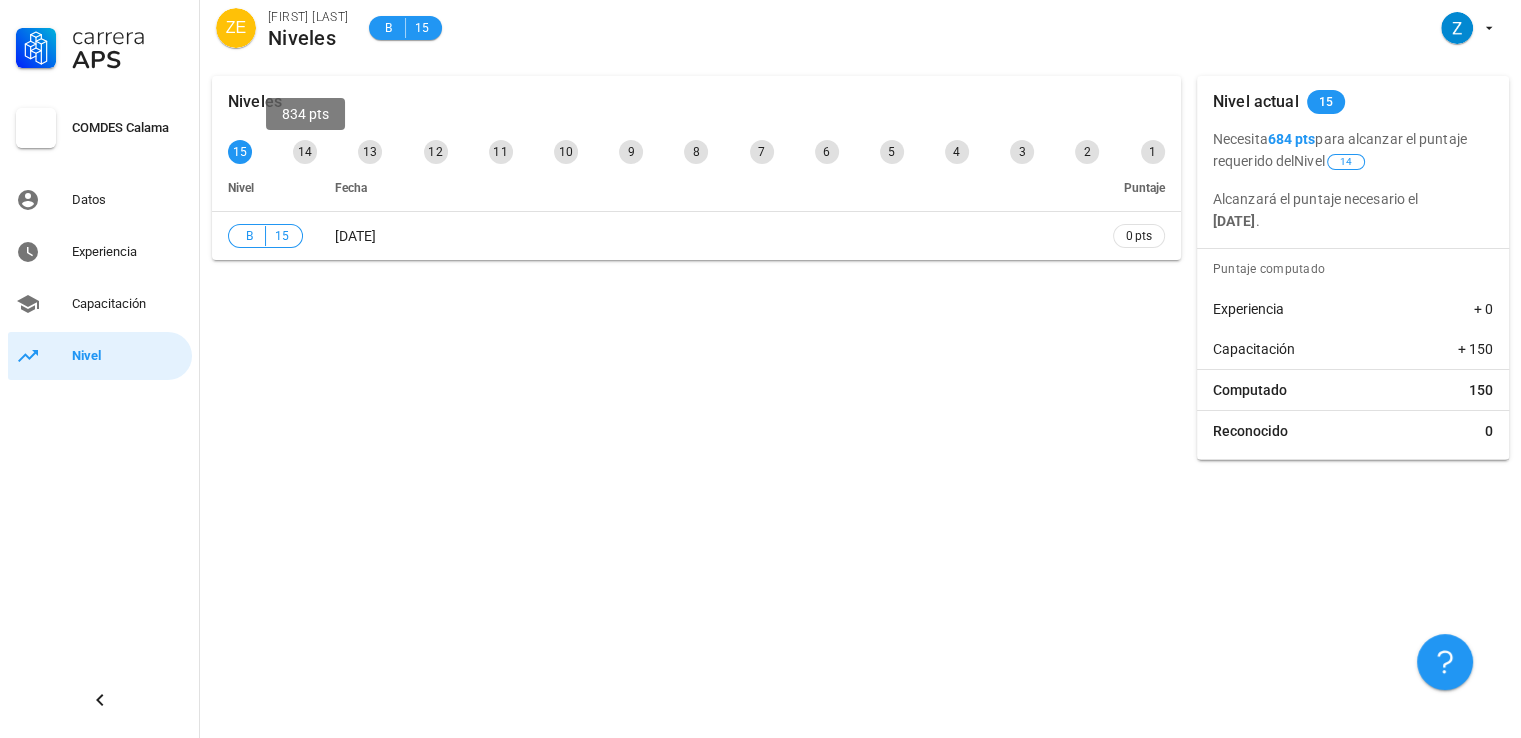 click on "14" at bounding box center (305, 152) 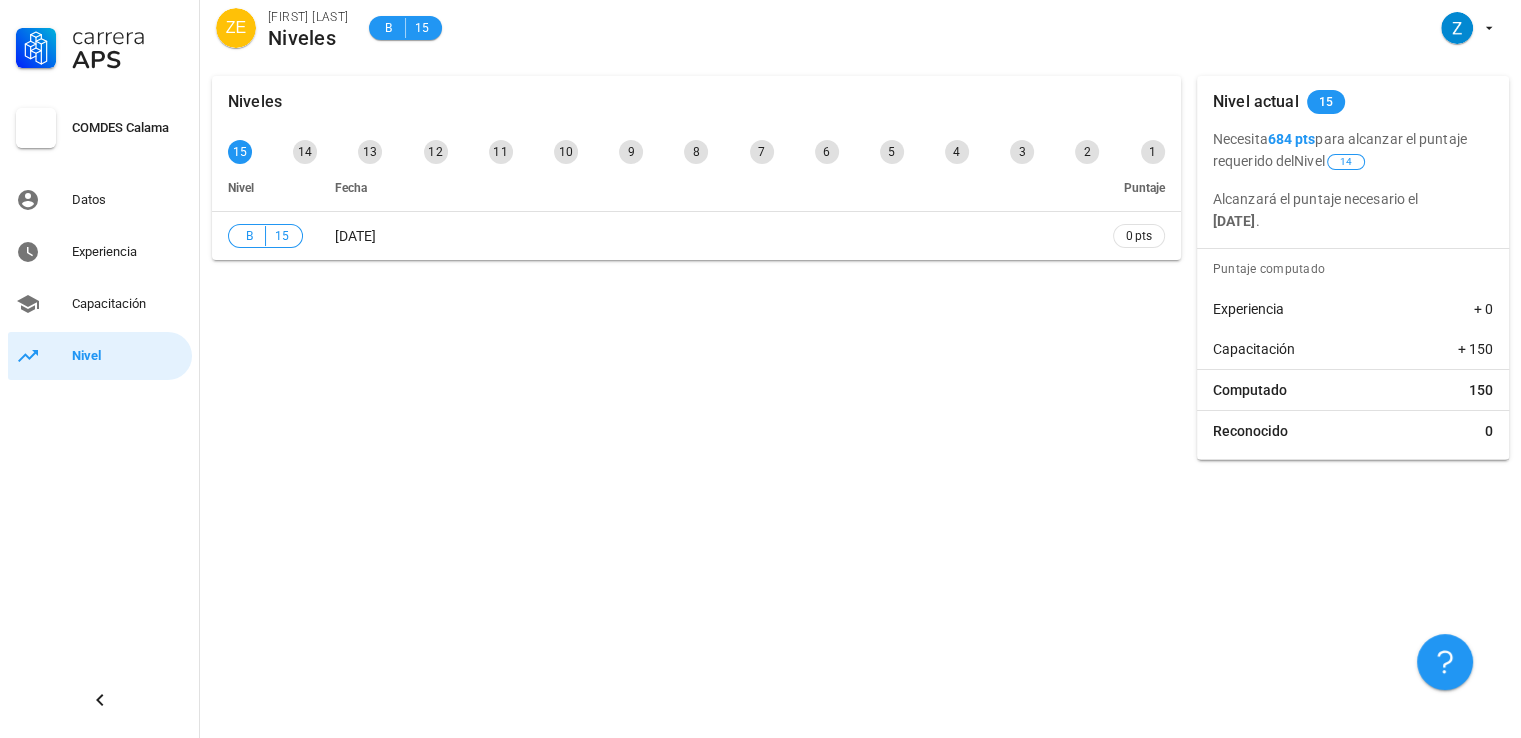 click on "Niveles
15
14
13
12
11
10
9
8
7
6
5
4
3
2
1
Nivel Fecha Puntaje B     15   [DATE]   0 pts" at bounding box center [696, 268] 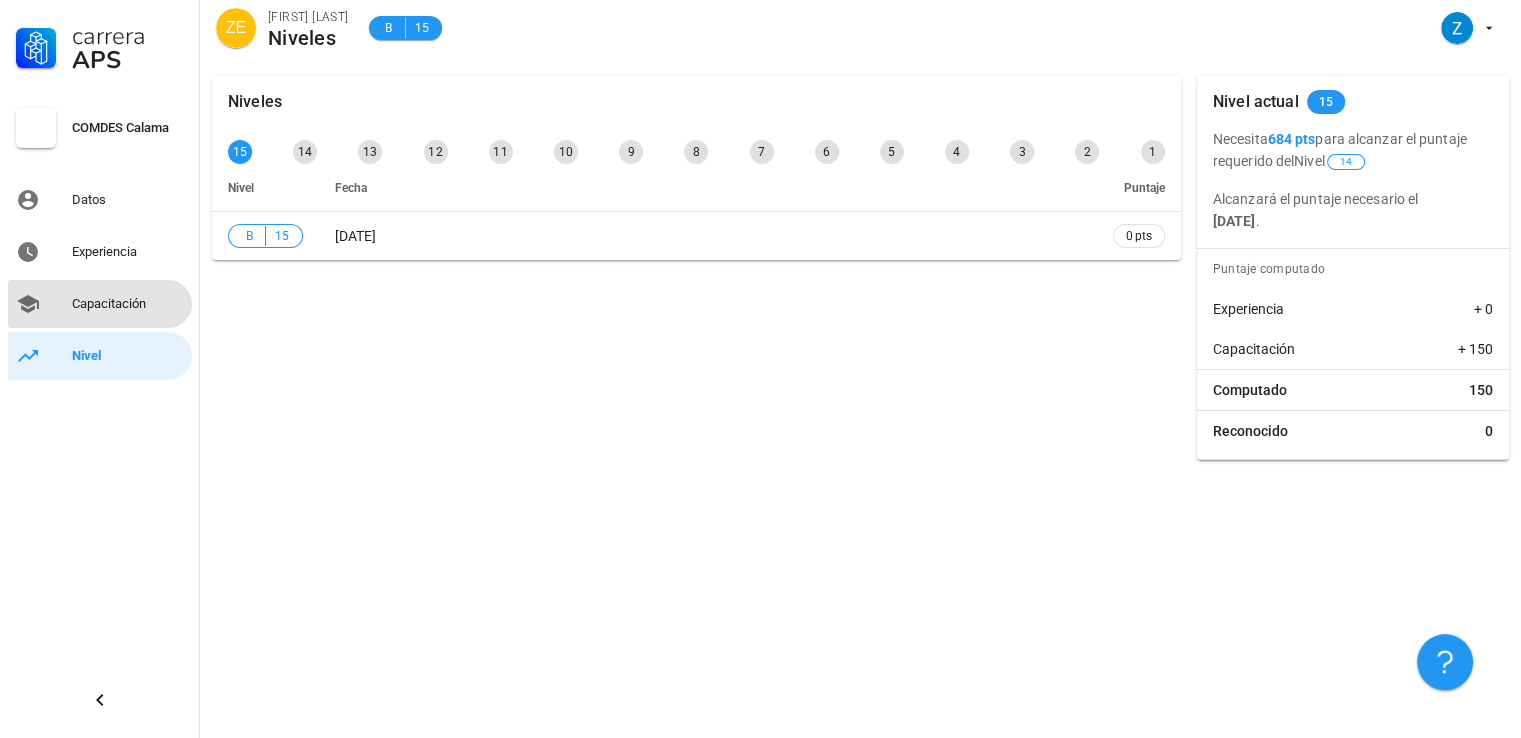 click on "Capacitación" at bounding box center (128, 304) 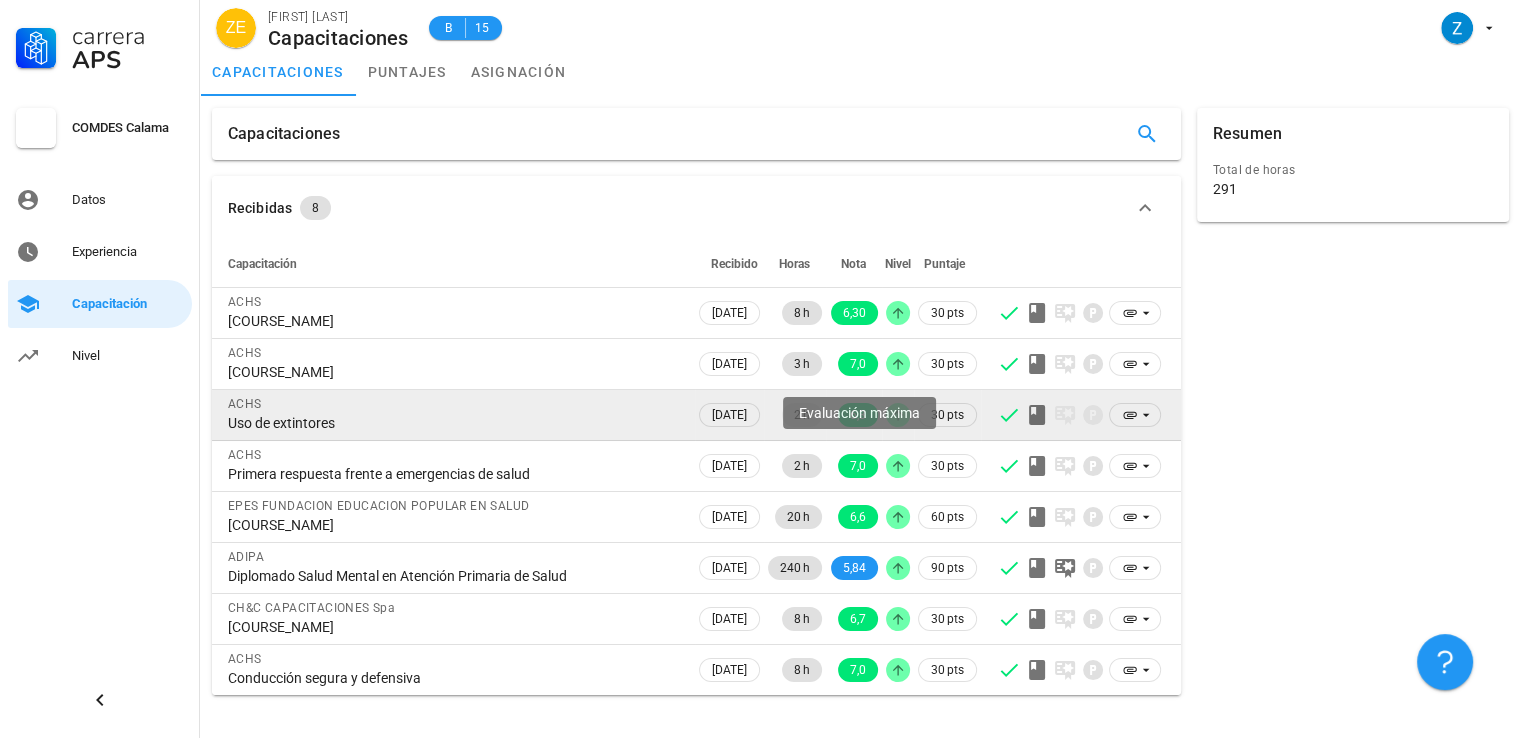 scroll, scrollTop: 0, scrollLeft: 0, axis: both 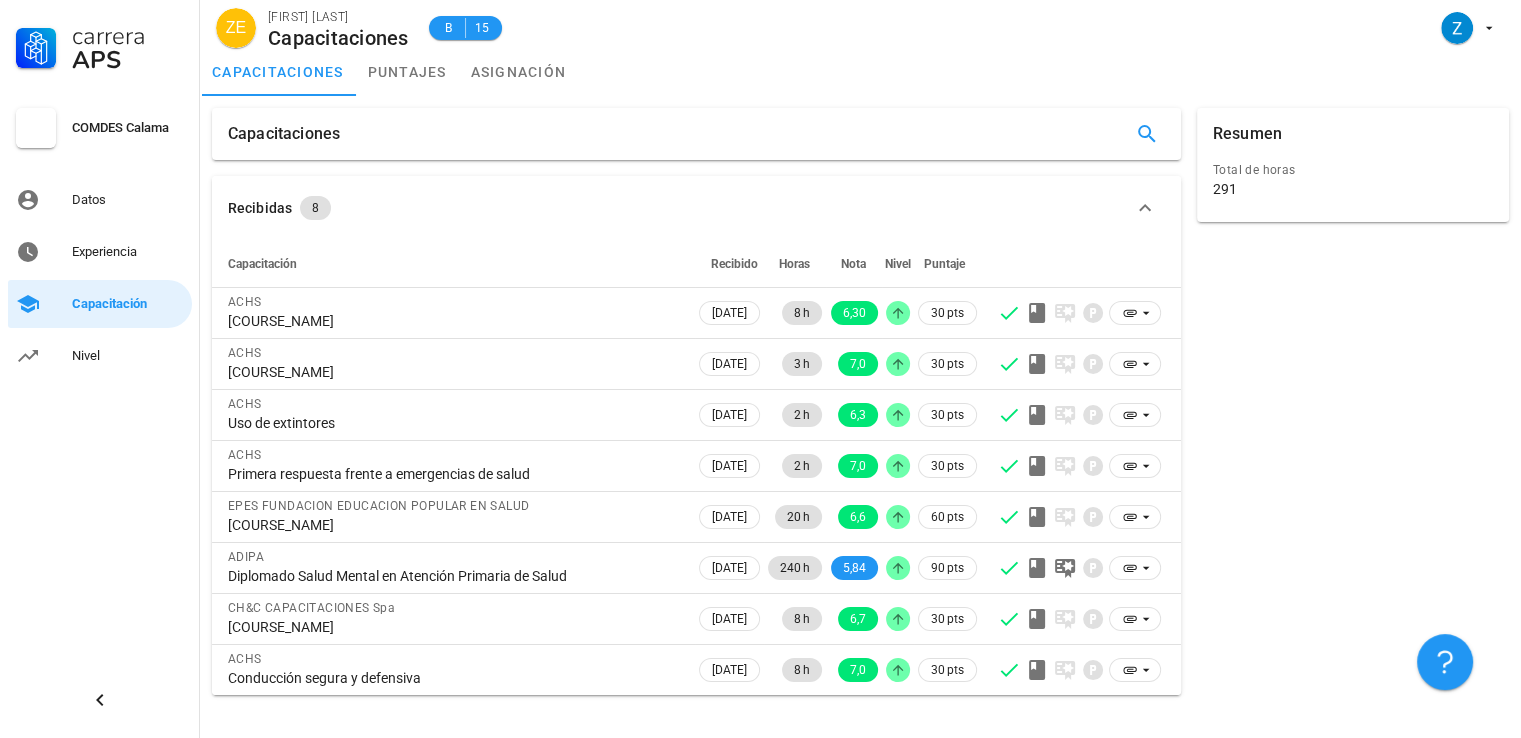 click on "[ORG_NAME]" at bounding box center (100, 190) 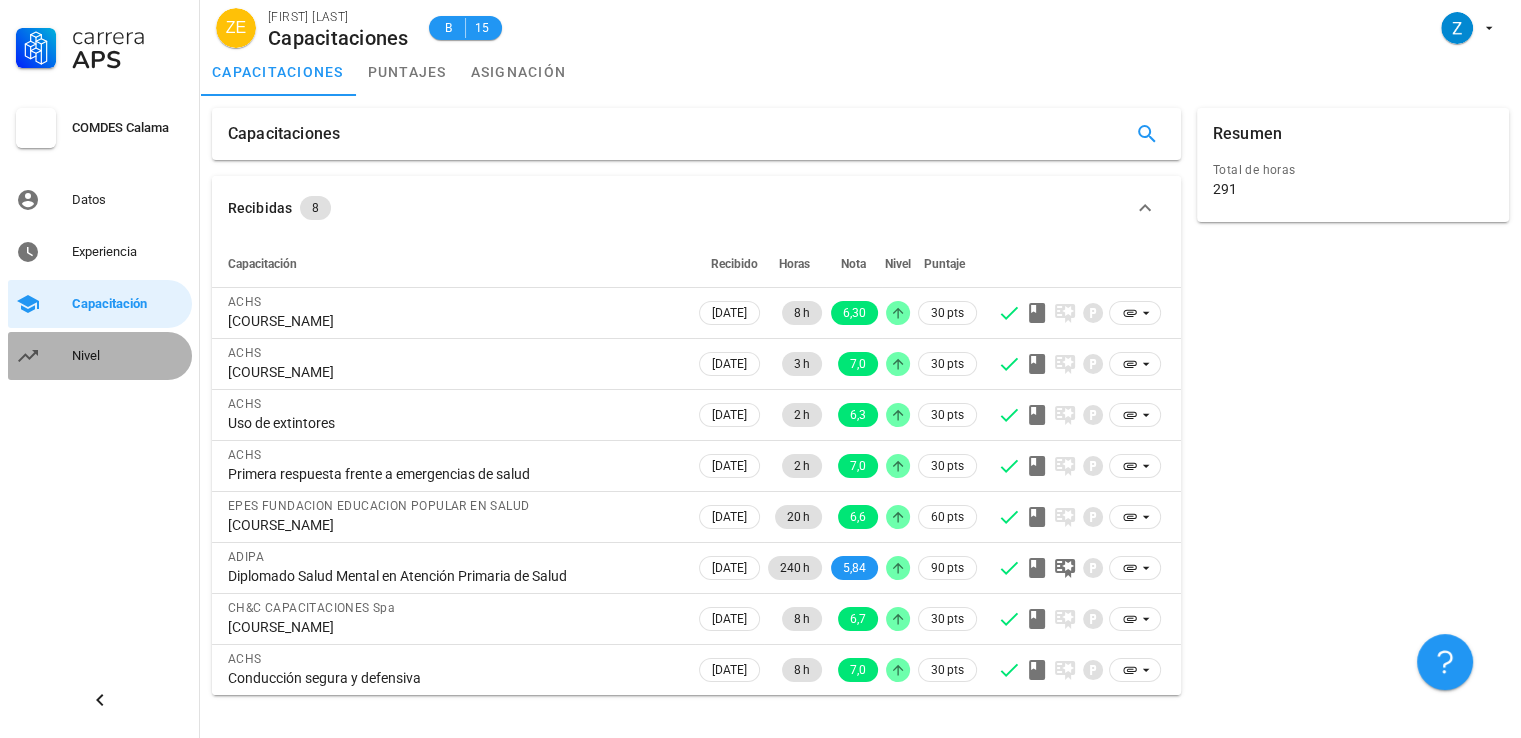 click on "Nivel" at bounding box center (100, 356) 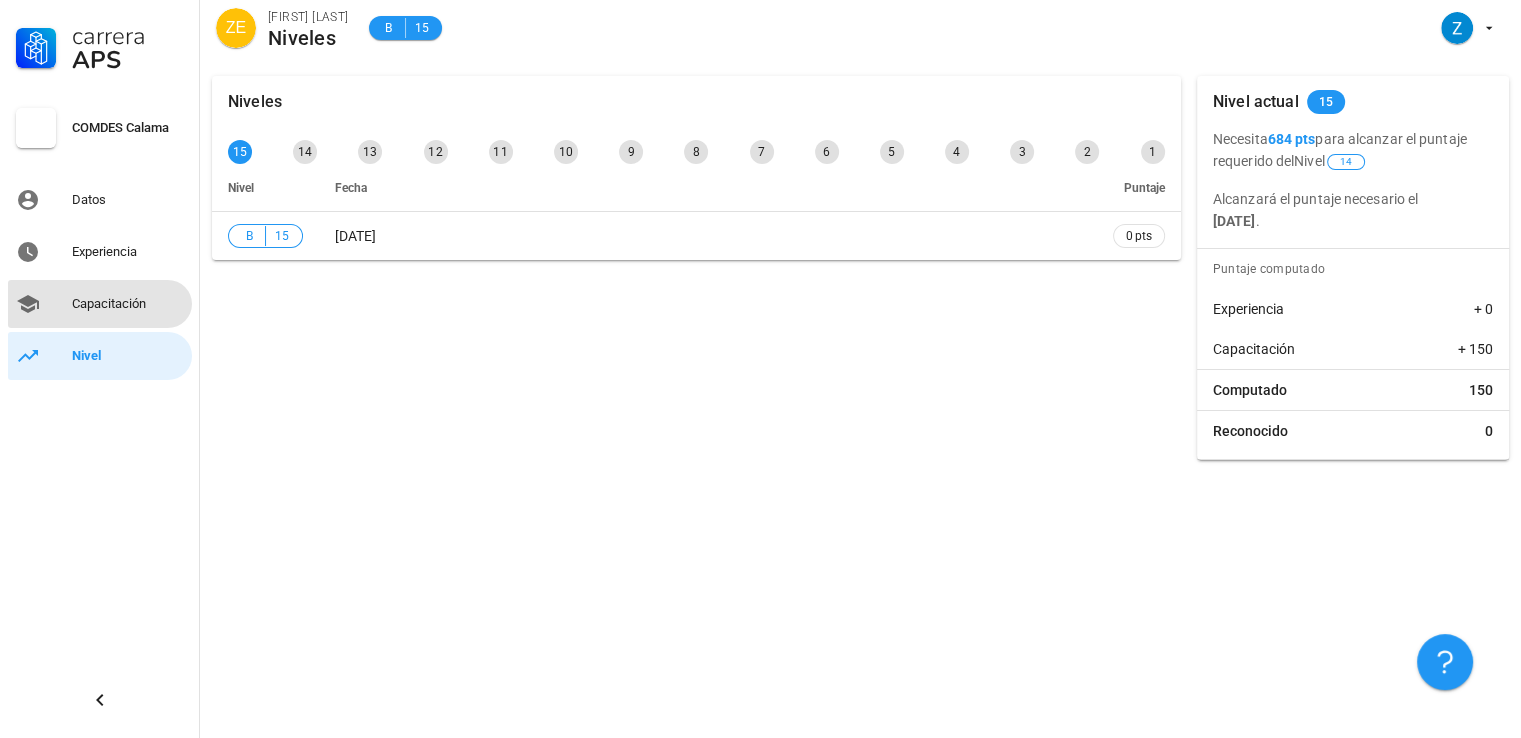 click on "Capacitación" at bounding box center [128, 304] 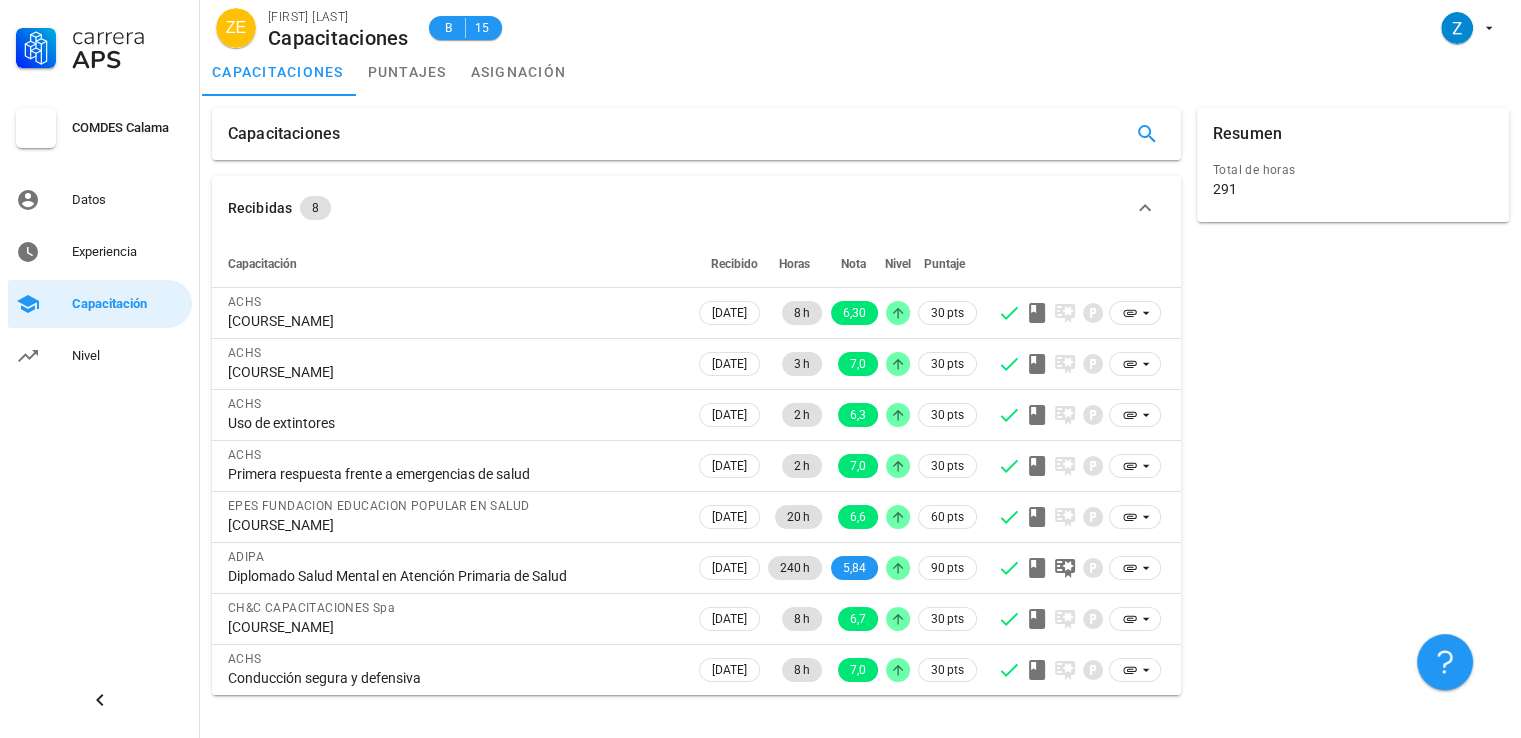 scroll, scrollTop: 0, scrollLeft: 0, axis: both 